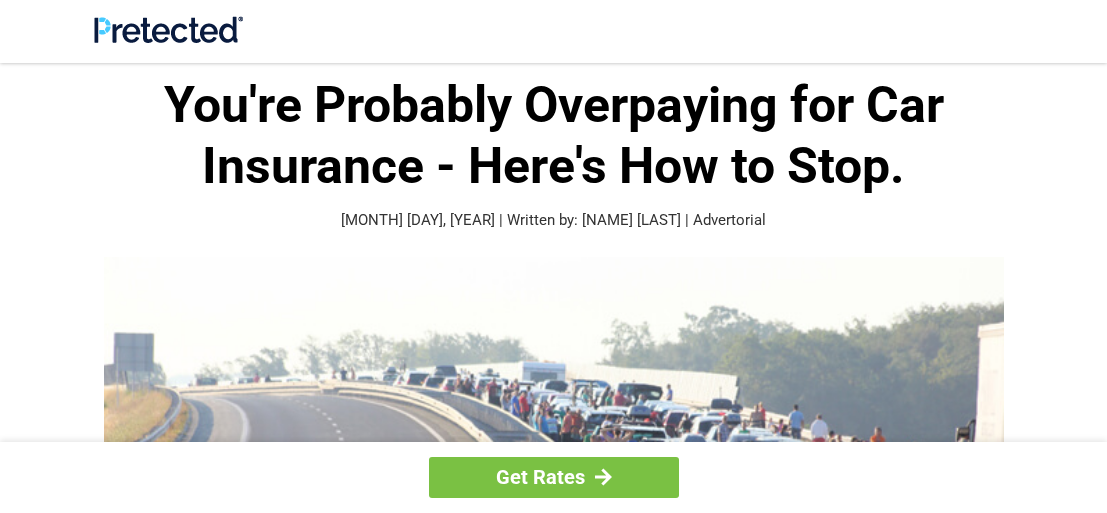 scroll, scrollTop: 260, scrollLeft: 0, axis: vertical 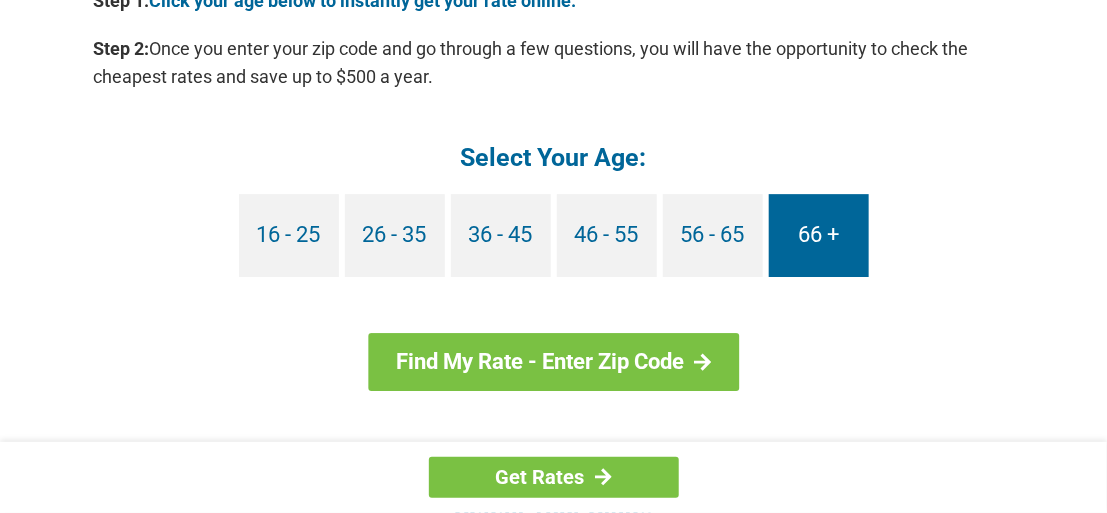 click on "66 +" at bounding box center [819, 235] 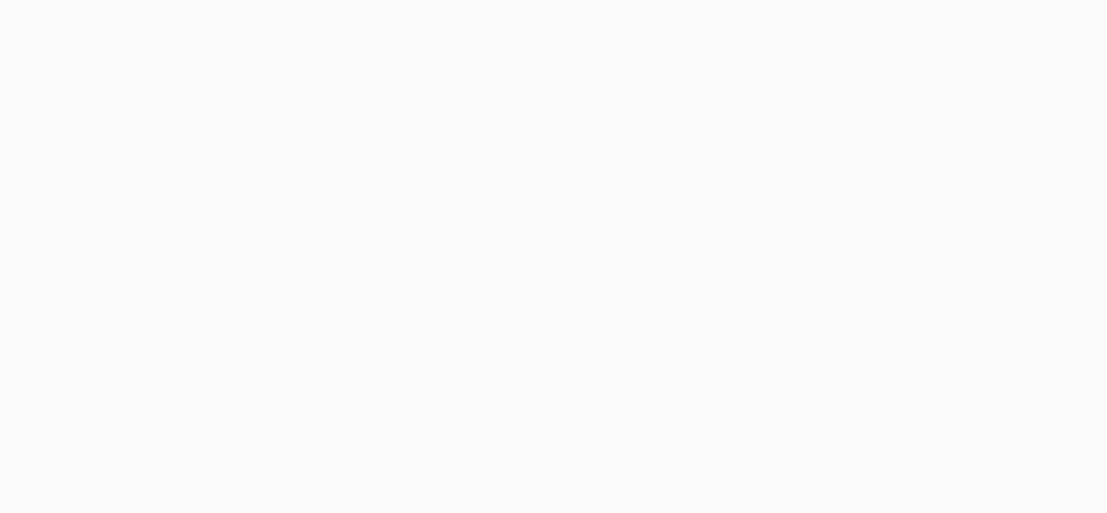 scroll, scrollTop: 0, scrollLeft: 0, axis: both 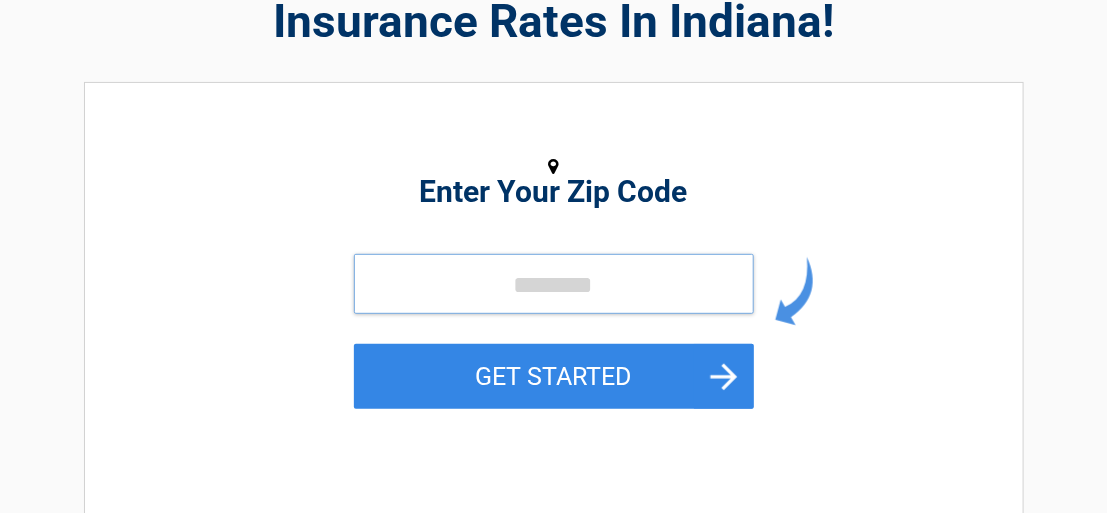 click at bounding box center (554, 284) 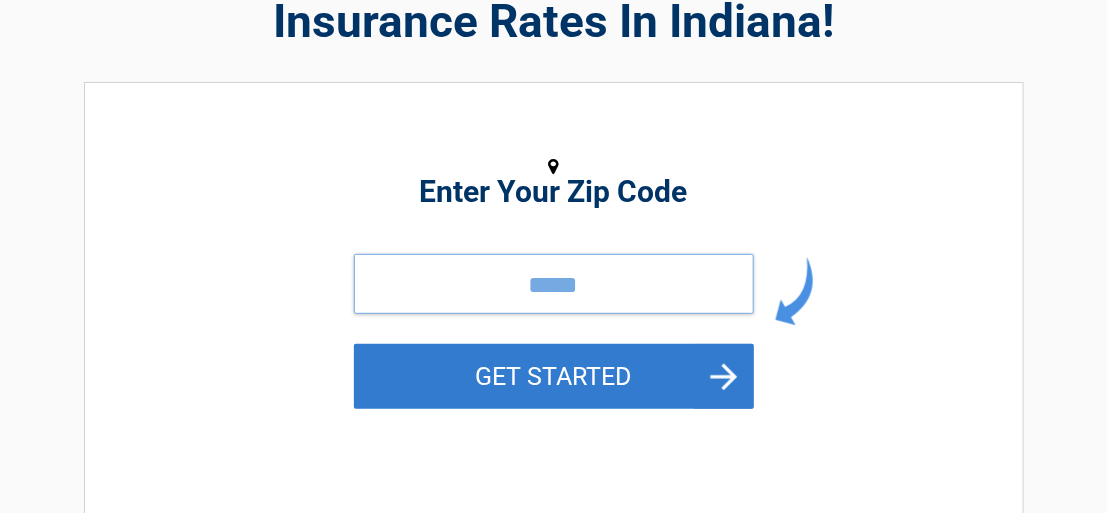 type on "*****" 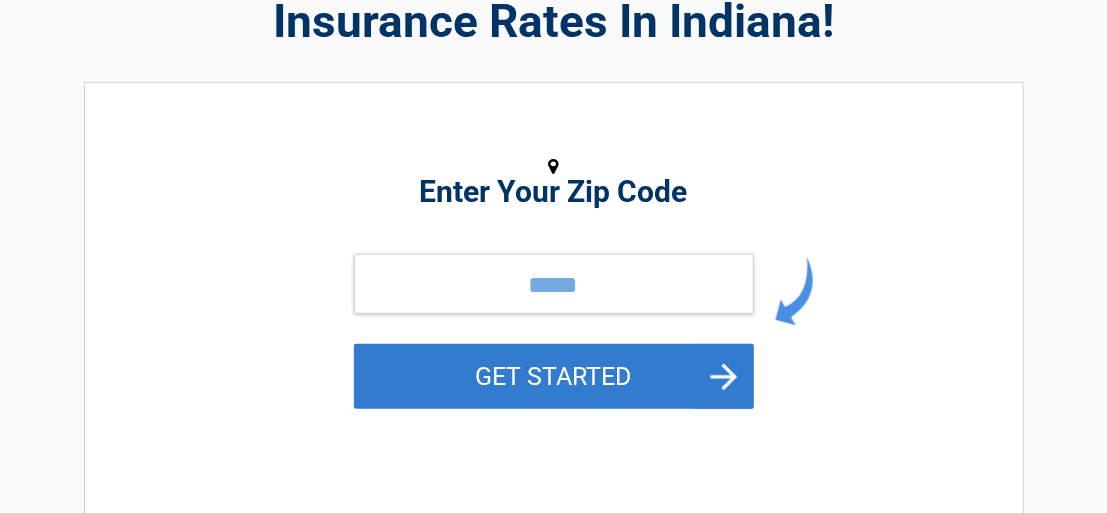 click on "GET STARTED" at bounding box center [554, 376] 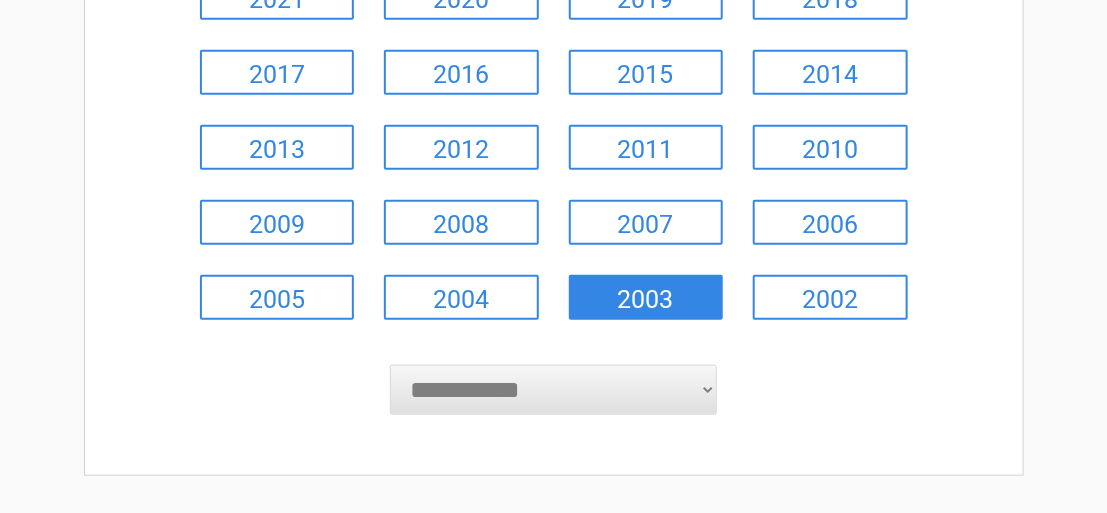 scroll, scrollTop: 405, scrollLeft: 0, axis: vertical 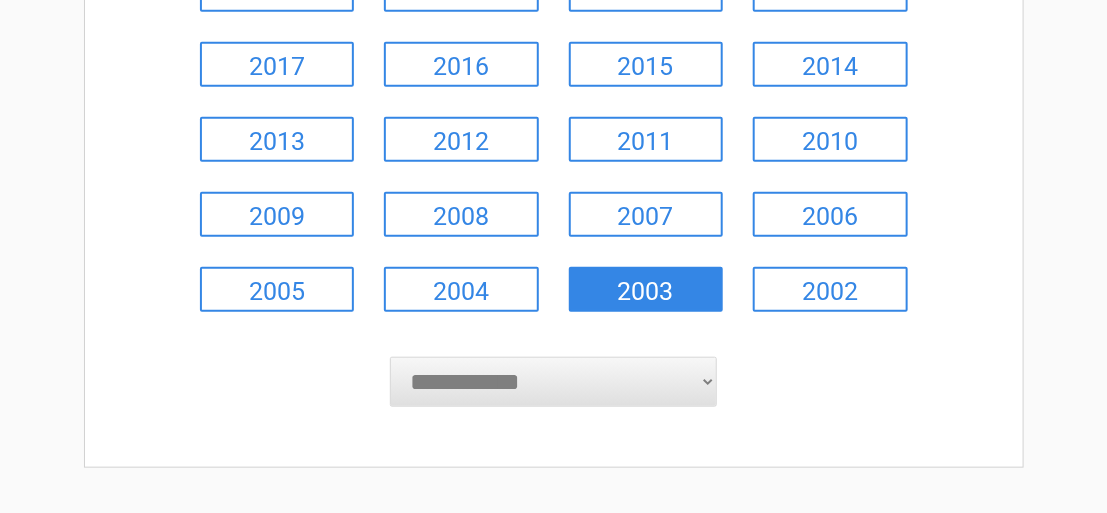 click on "2003" at bounding box center [646, 289] 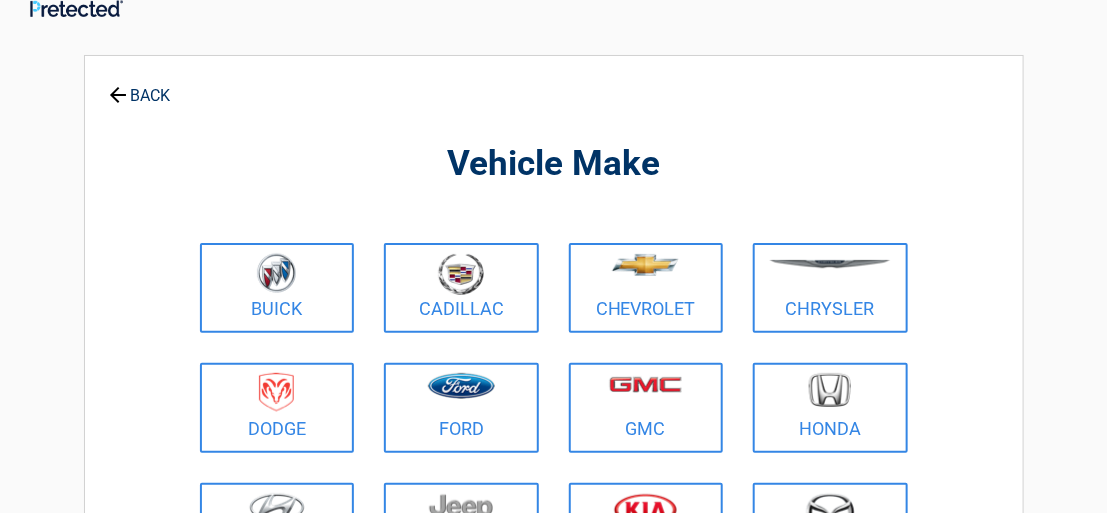 scroll, scrollTop: 30, scrollLeft: 0, axis: vertical 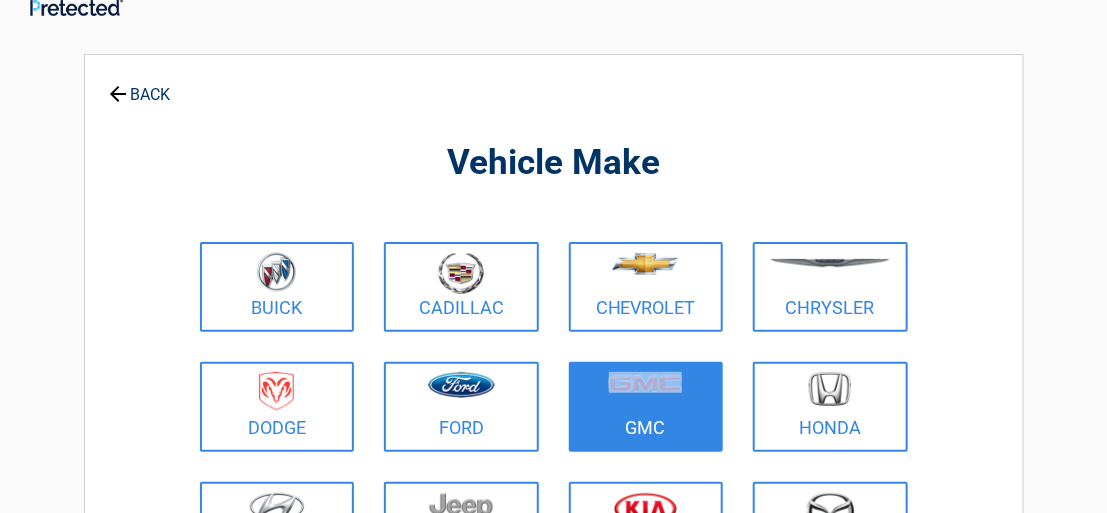 click on "GMC" at bounding box center [646, 407] 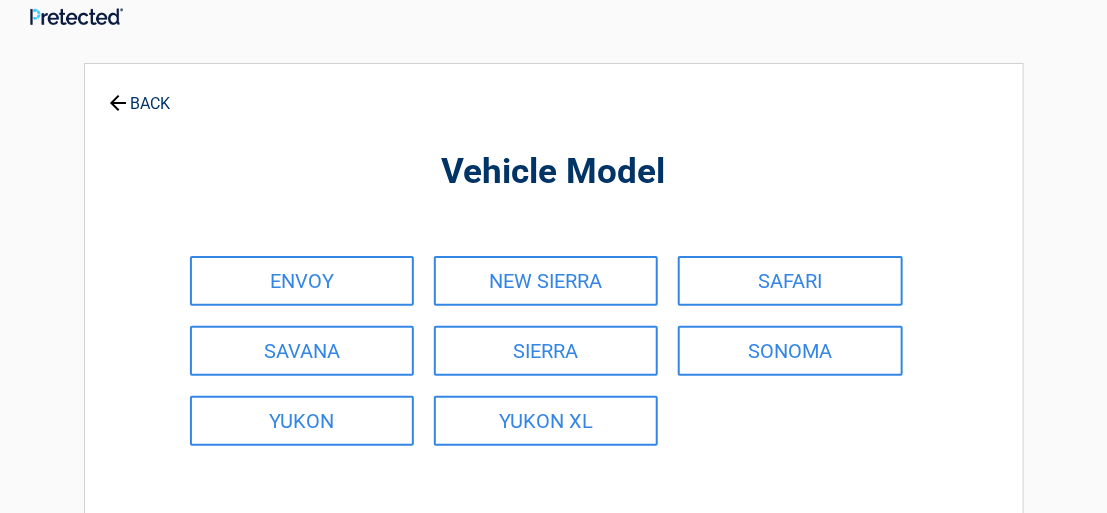 scroll, scrollTop: 30, scrollLeft: 0, axis: vertical 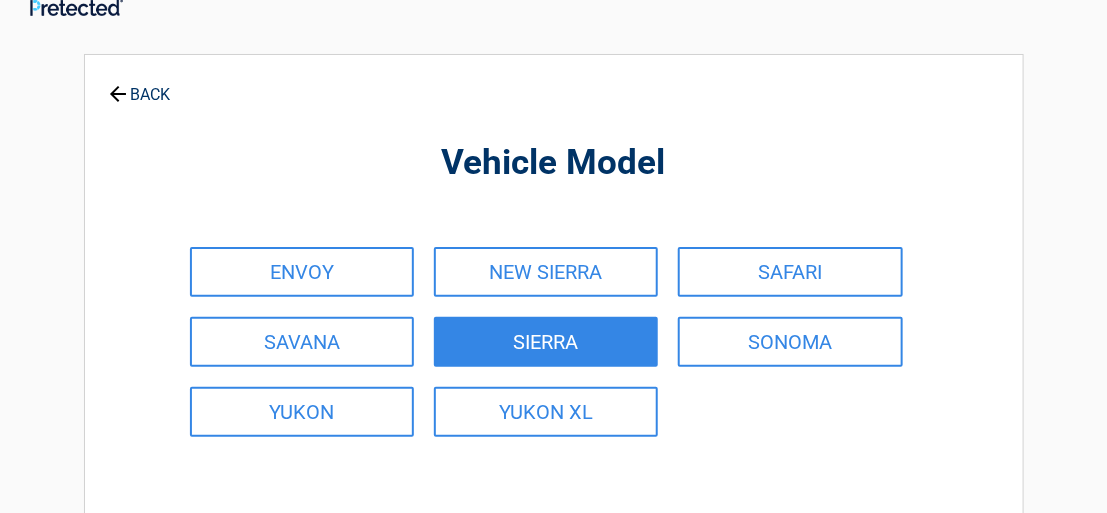 click on "SIERRA" at bounding box center [546, 342] 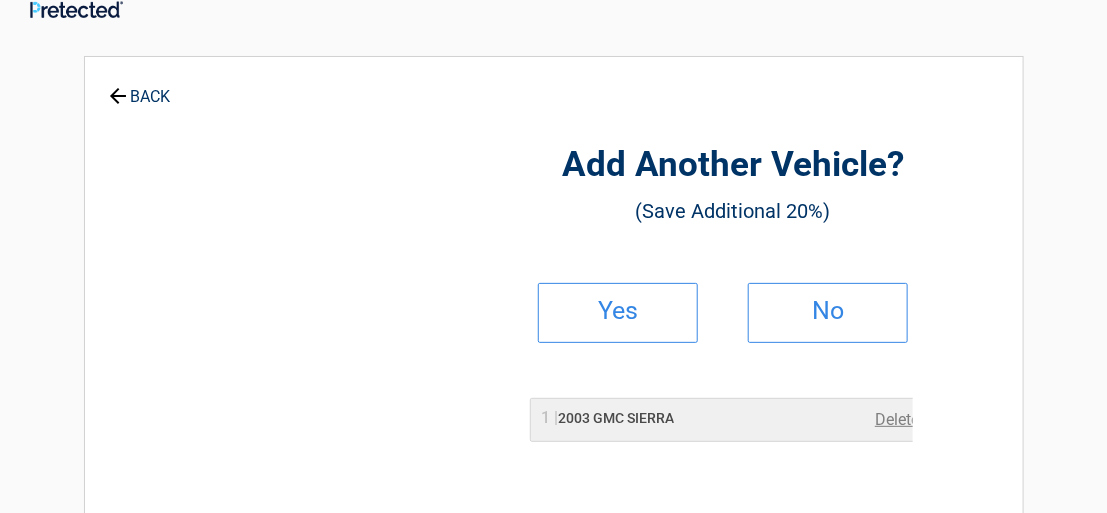 scroll, scrollTop: 0, scrollLeft: 0, axis: both 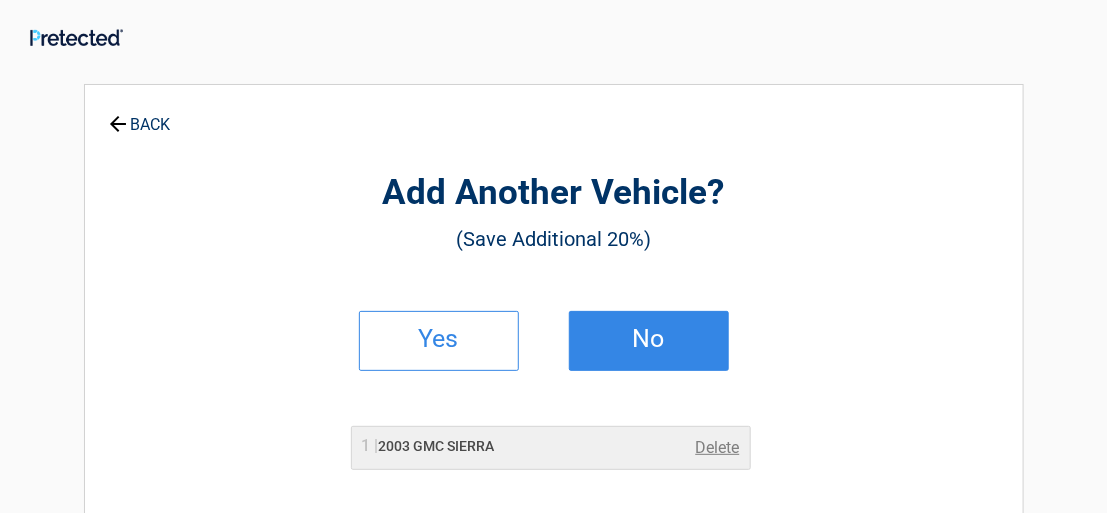 click on "No" at bounding box center [649, 339] 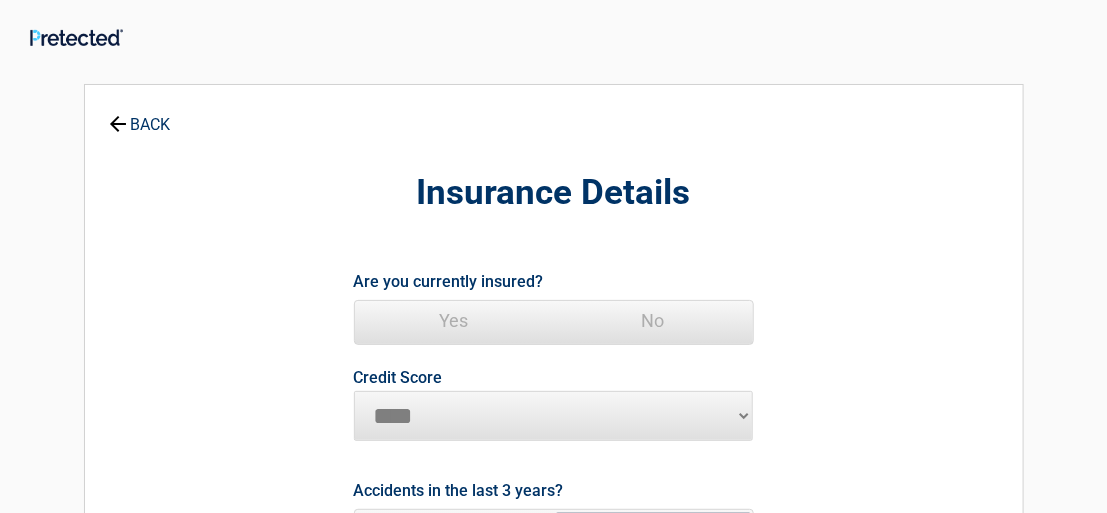 click on "Yes" at bounding box center (454, 321) 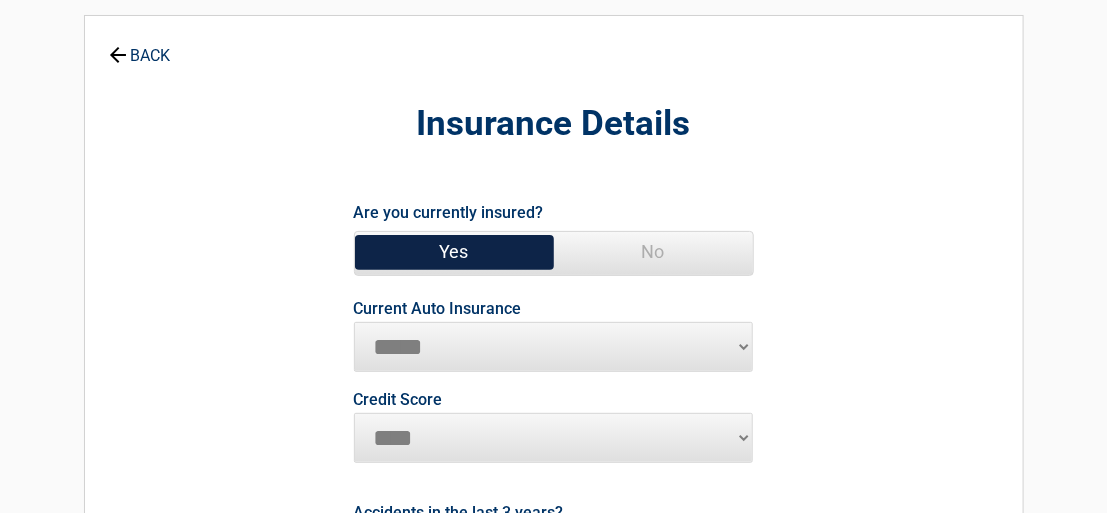 scroll, scrollTop: 113, scrollLeft: 0, axis: vertical 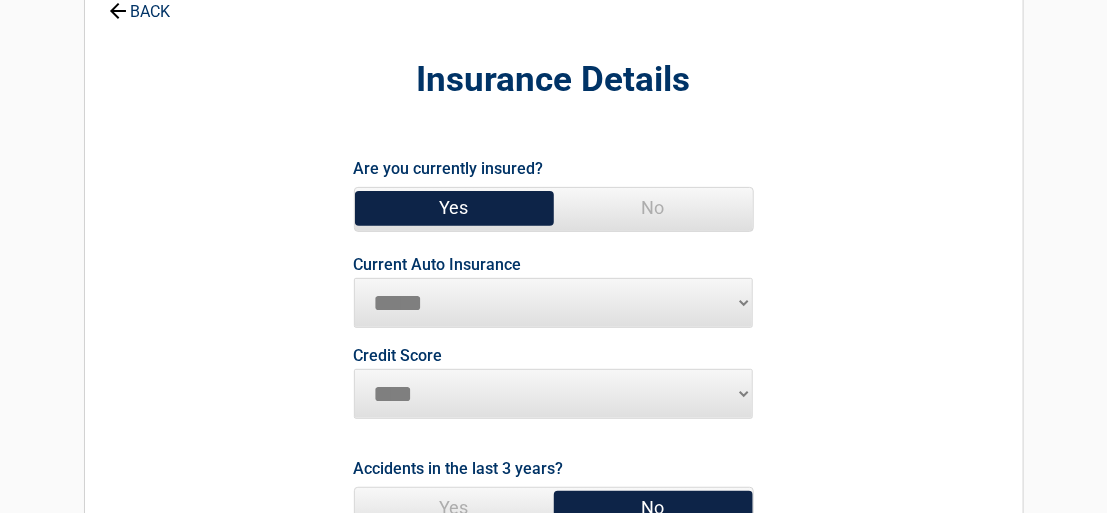 click on "**********" at bounding box center [554, 303] 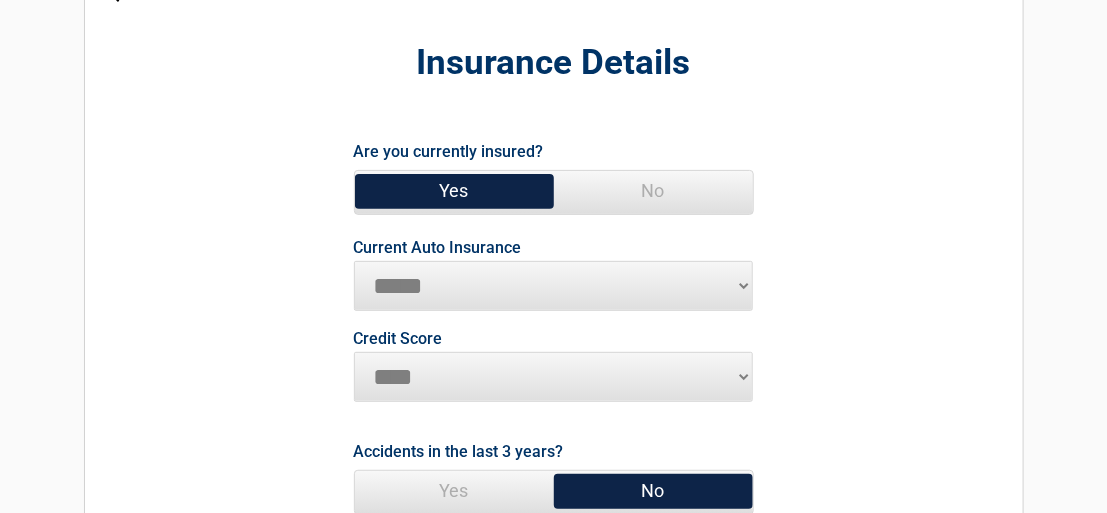 scroll, scrollTop: 112, scrollLeft: 0, axis: vertical 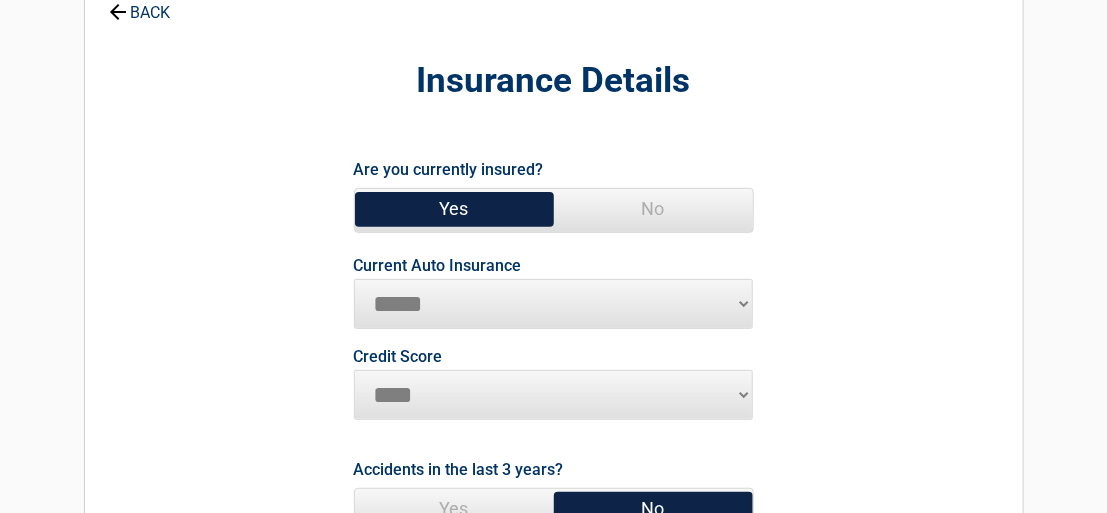 click on "**********" at bounding box center [554, 304] 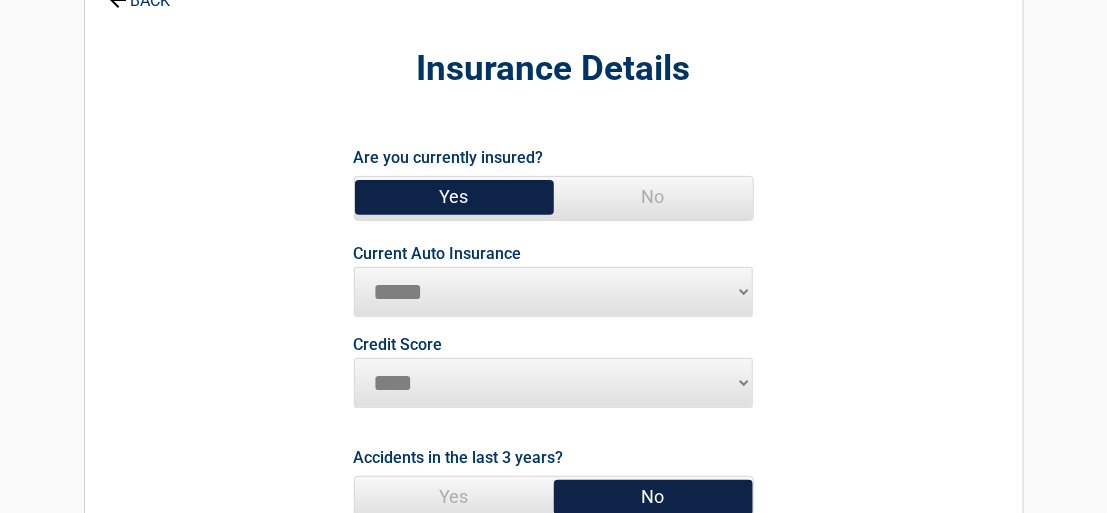 scroll, scrollTop: 123, scrollLeft: 0, axis: vertical 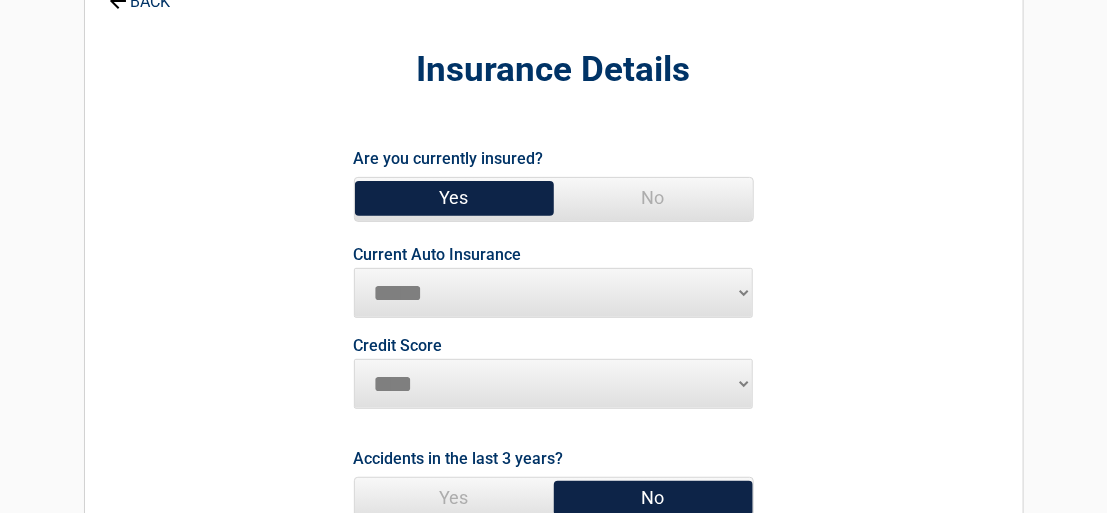 click on "**********" at bounding box center (554, 293) 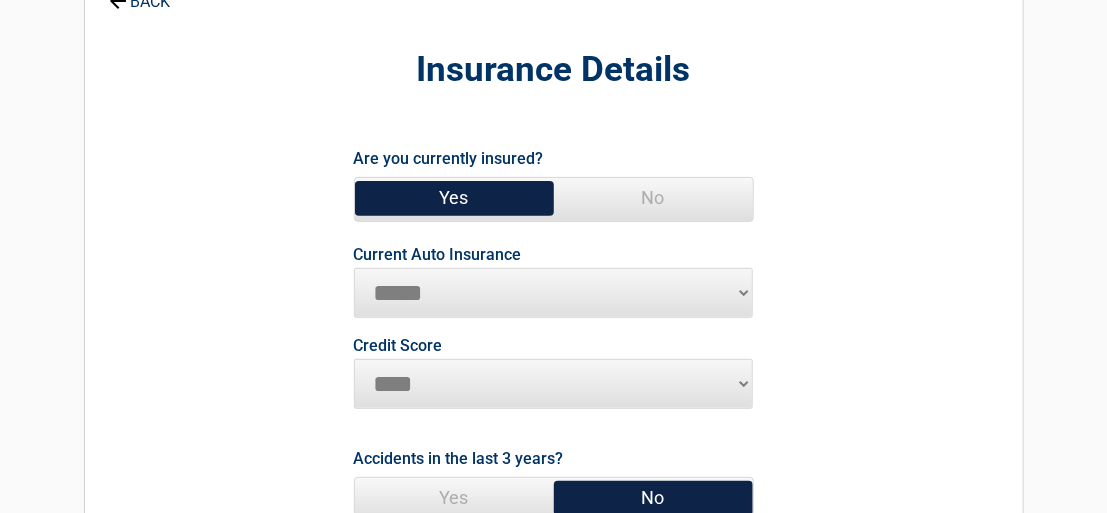 click on "**********" at bounding box center (554, 293) 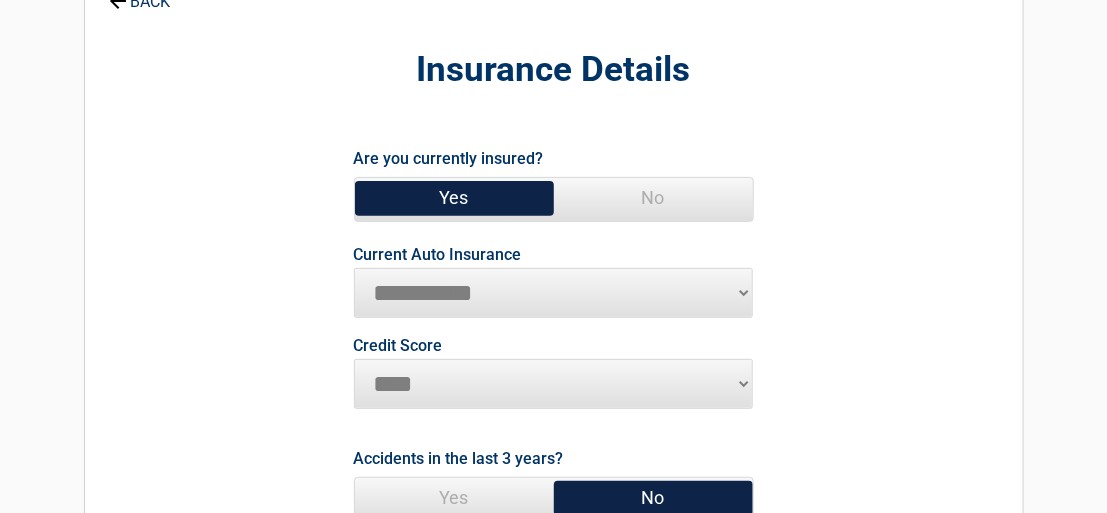 click on "**********" at bounding box center (554, 293) 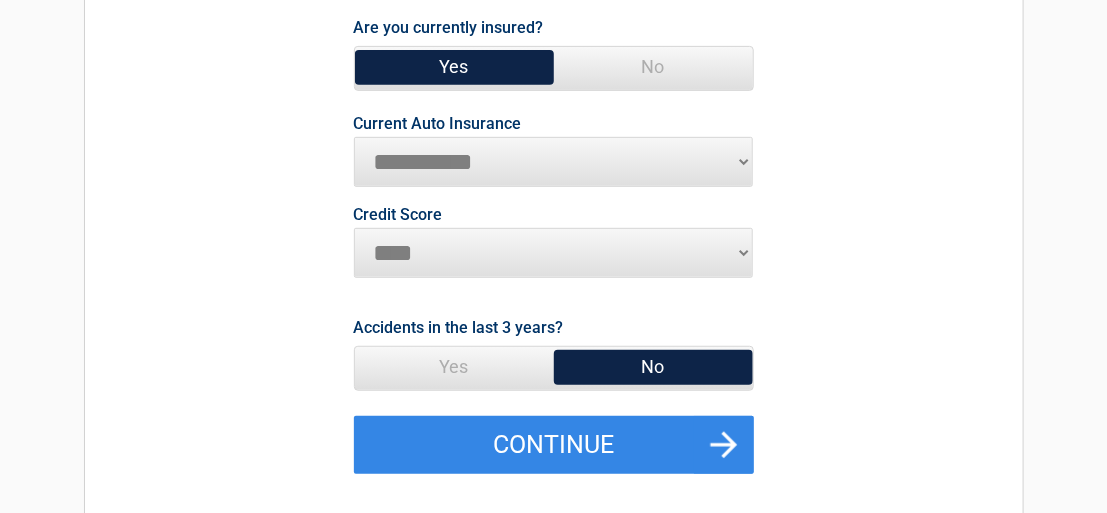 scroll, scrollTop: 268, scrollLeft: 0, axis: vertical 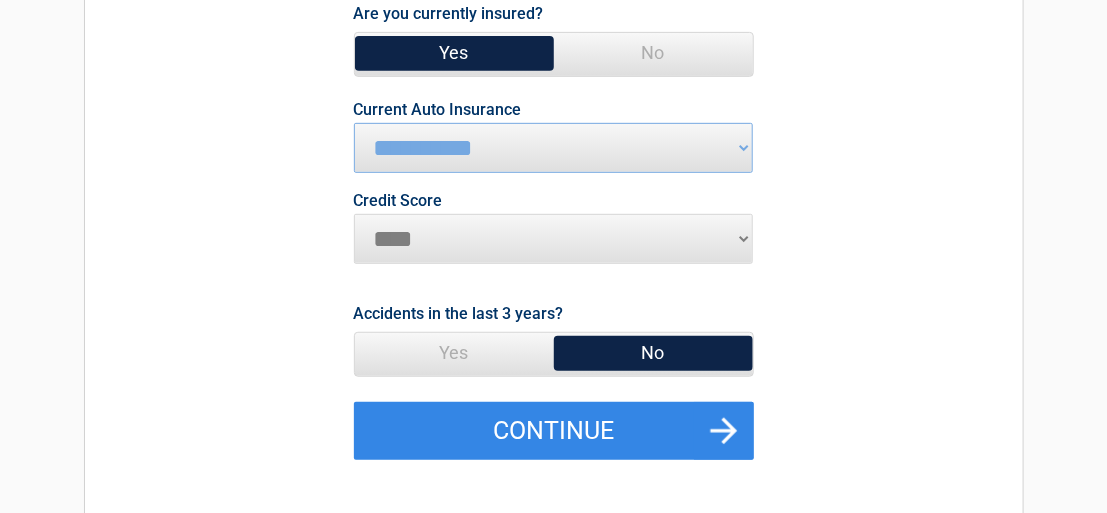 click on "No" at bounding box center (653, 353) 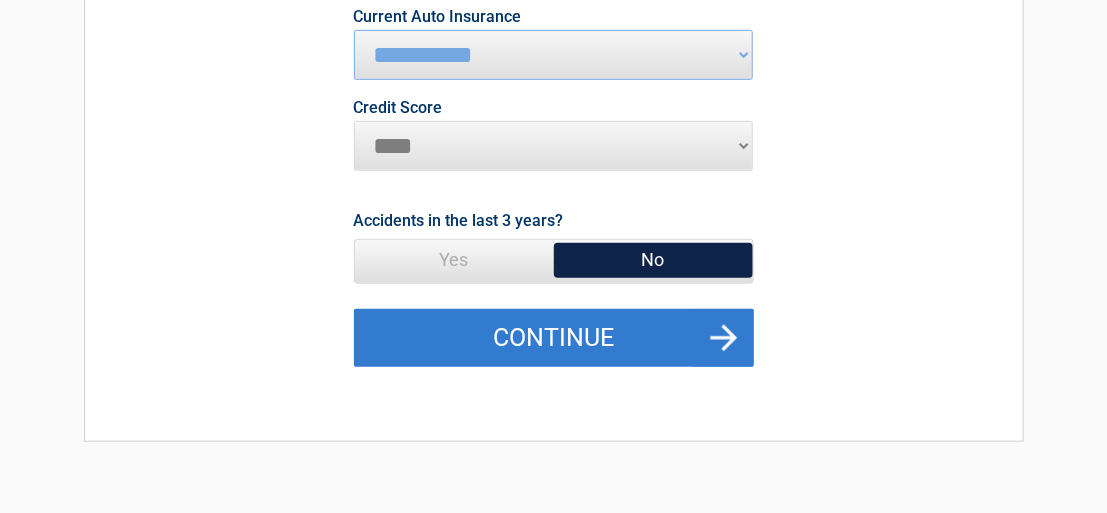 scroll, scrollTop: 363, scrollLeft: 0, axis: vertical 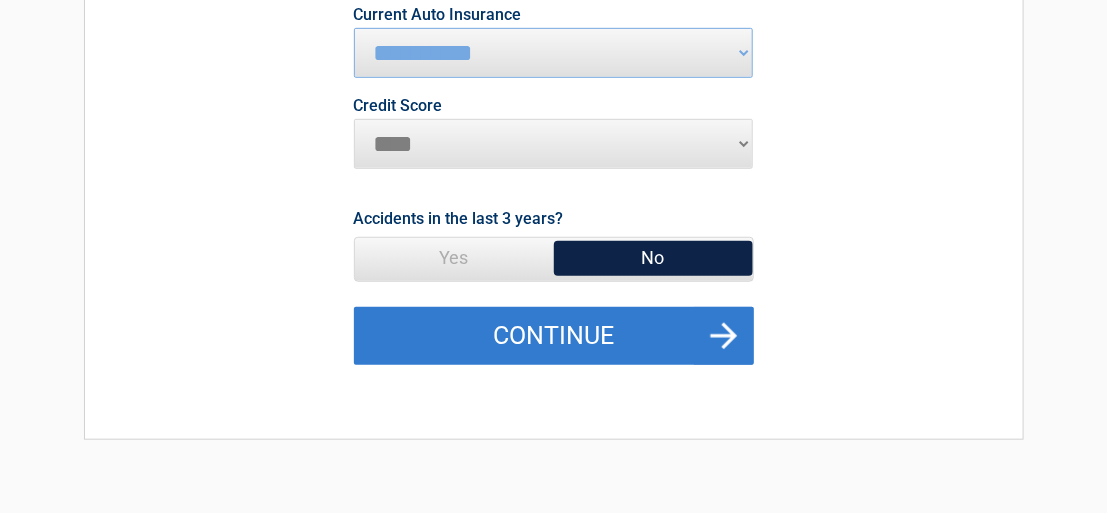 drag, startPoint x: 655, startPoint y: 326, endPoint x: 633, endPoint y: 318, distance: 23.409399 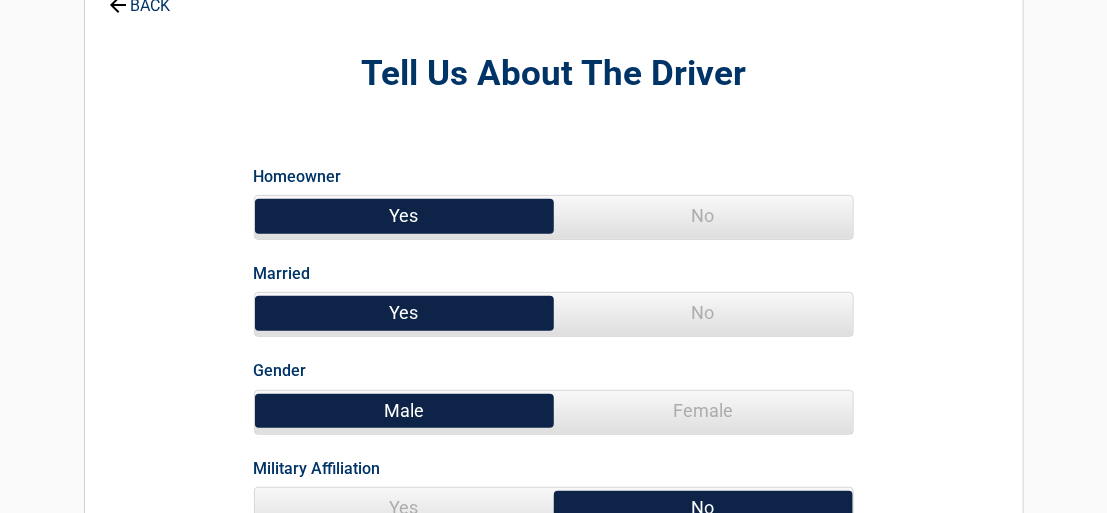 scroll, scrollTop: 0, scrollLeft: 0, axis: both 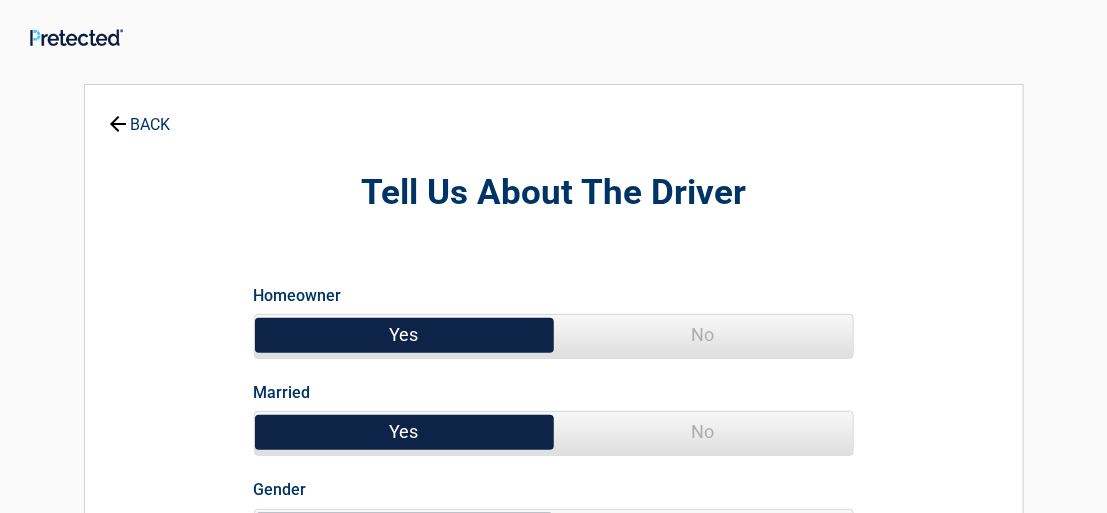 click on "Yes" at bounding box center [404, 335] 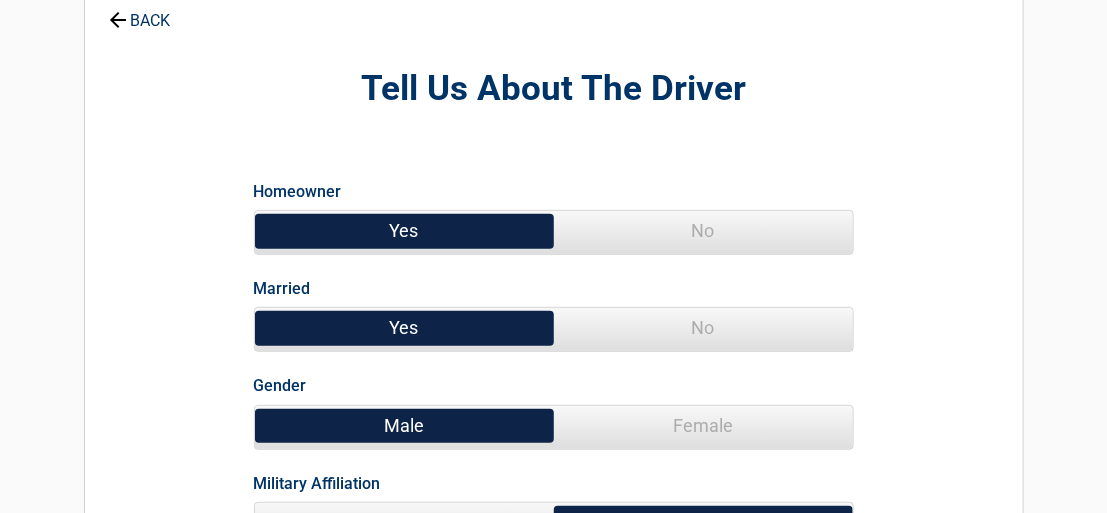 scroll, scrollTop: 105, scrollLeft: 0, axis: vertical 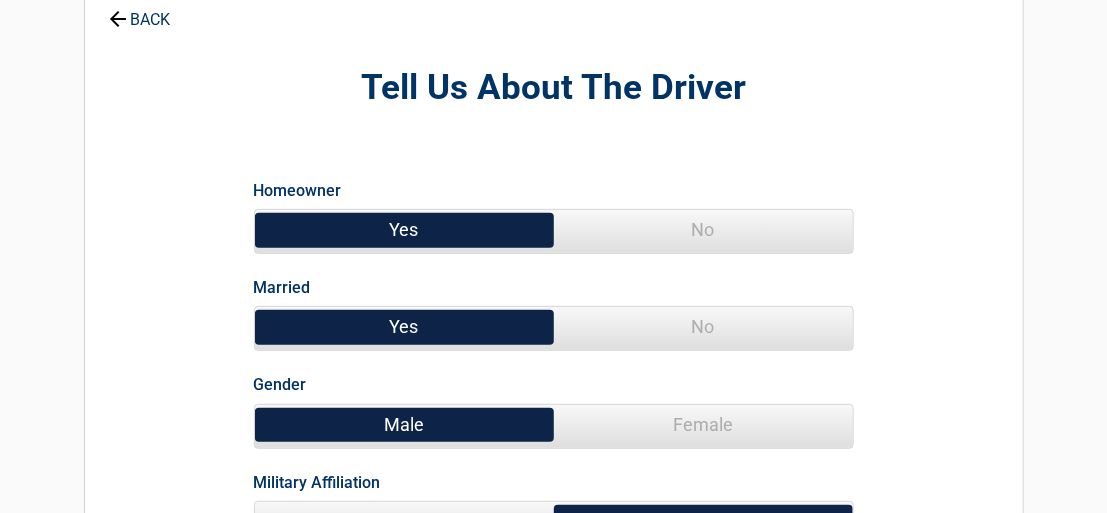 click on "No" at bounding box center [703, 327] 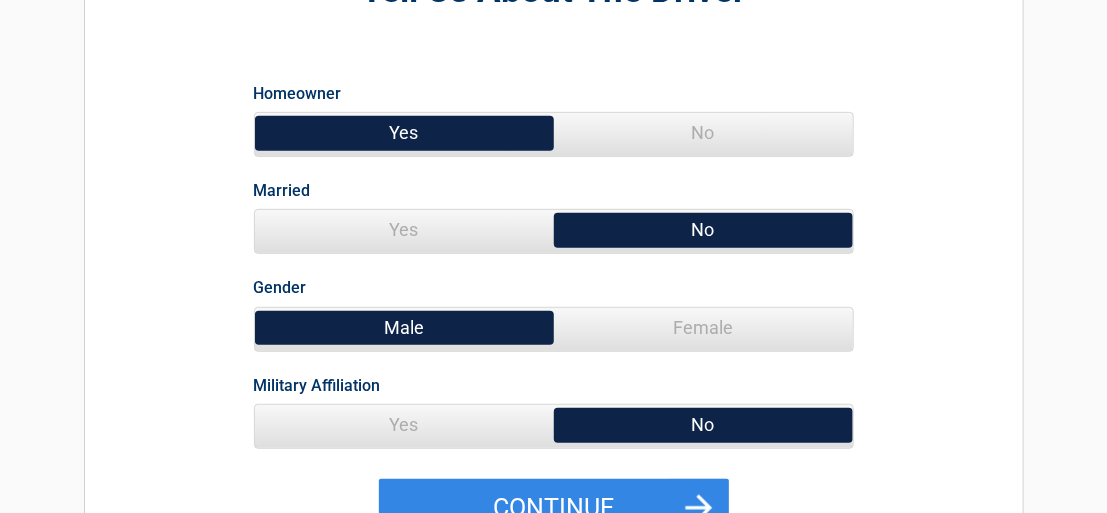 scroll, scrollTop: 207, scrollLeft: 0, axis: vertical 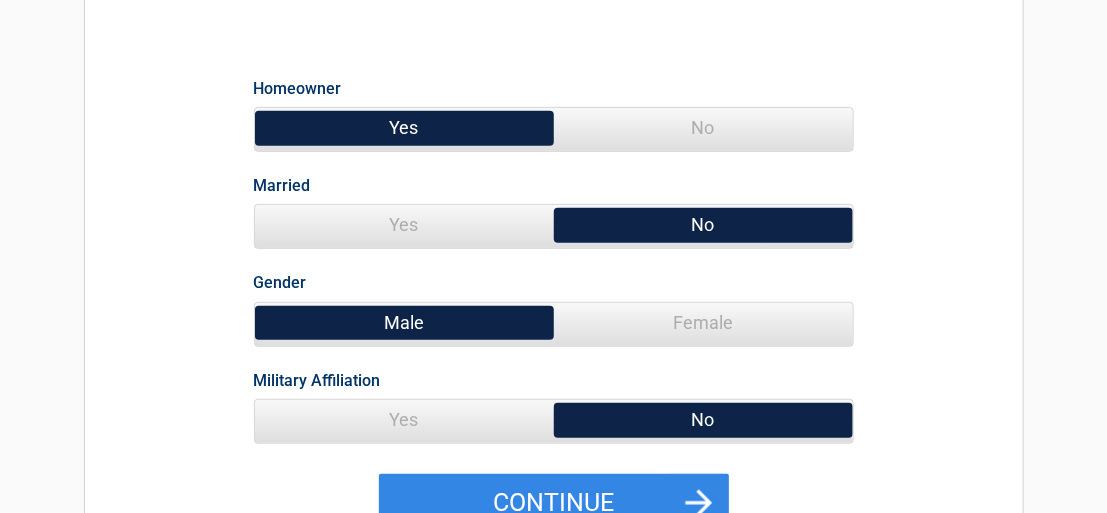 click on "Male" at bounding box center (404, 323) 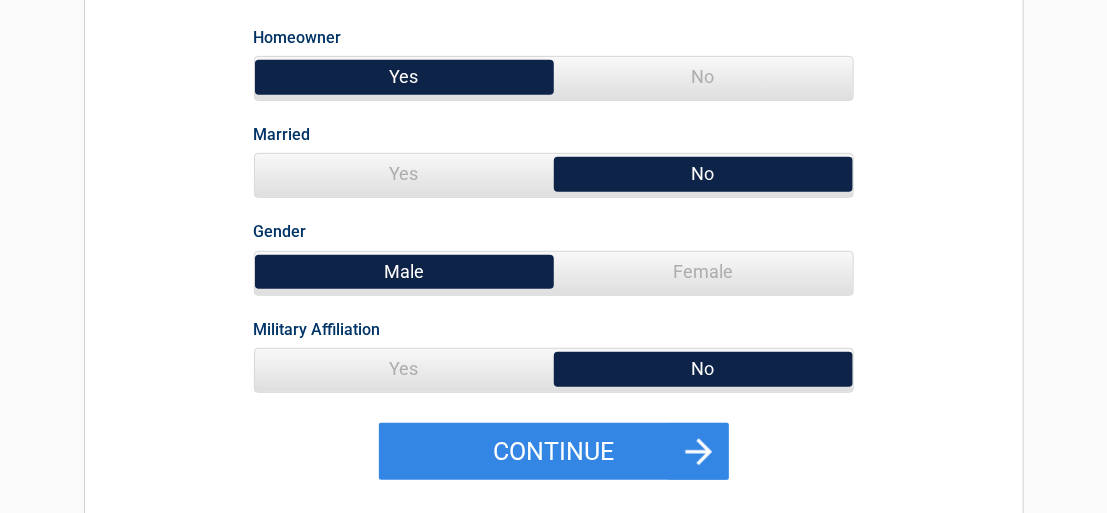 scroll, scrollTop: 272, scrollLeft: 0, axis: vertical 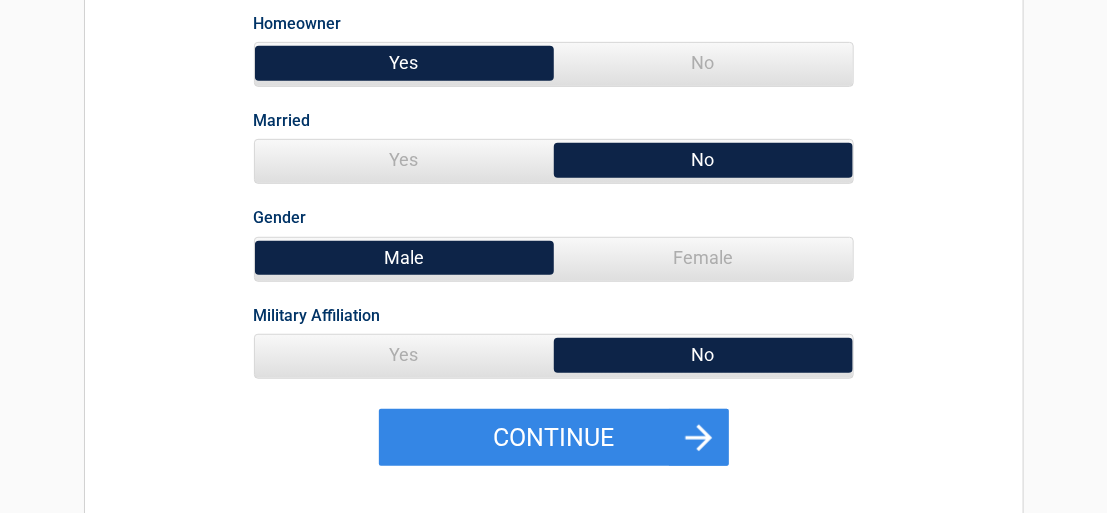click on "No" at bounding box center (703, 355) 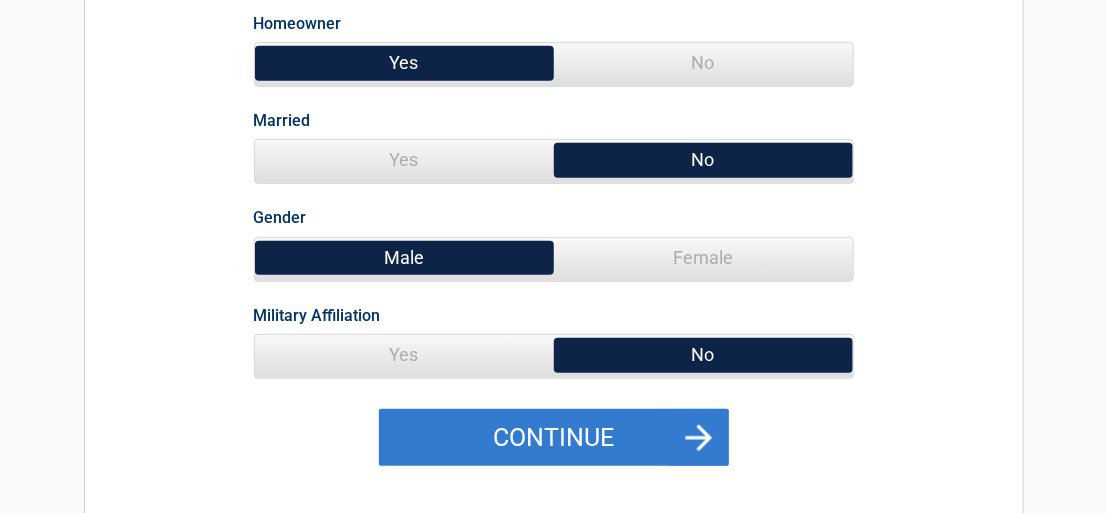 click on "Continue" at bounding box center [554, 438] 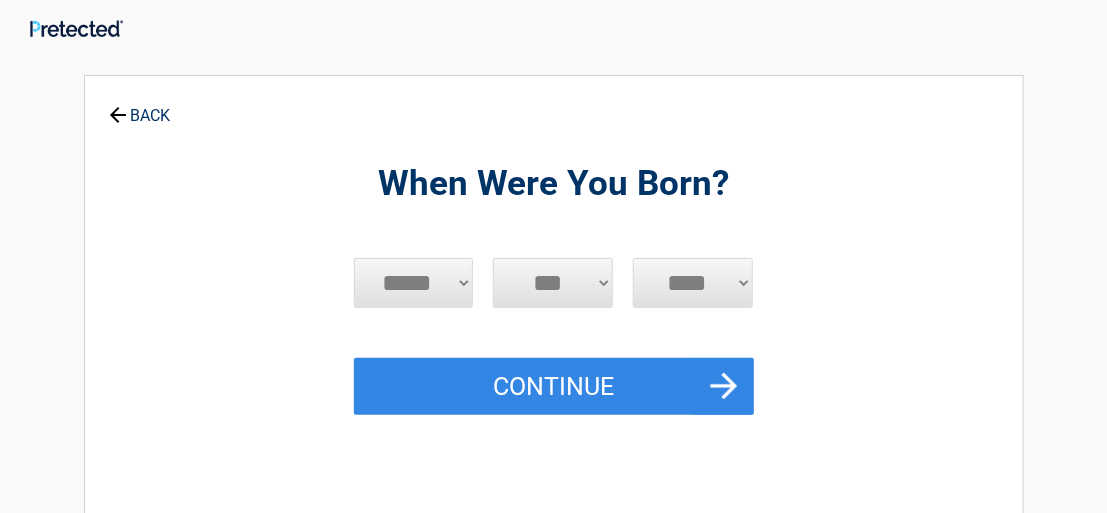 scroll, scrollTop: 0, scrollLeft: 0, axis: both 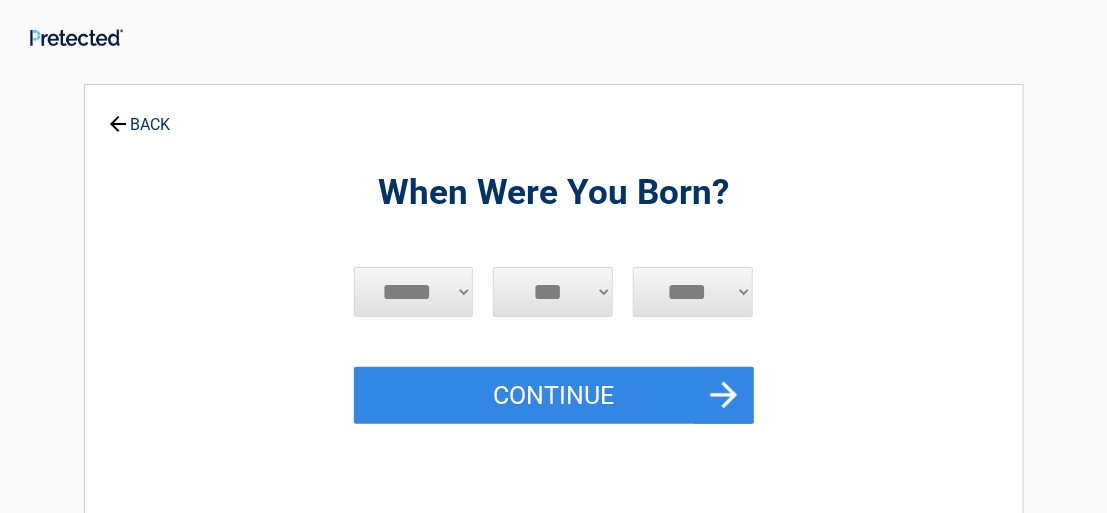 click on "*****
***
***
***
***
***
***
***
***
***
***
***
***" at bounding box center (414, 292) 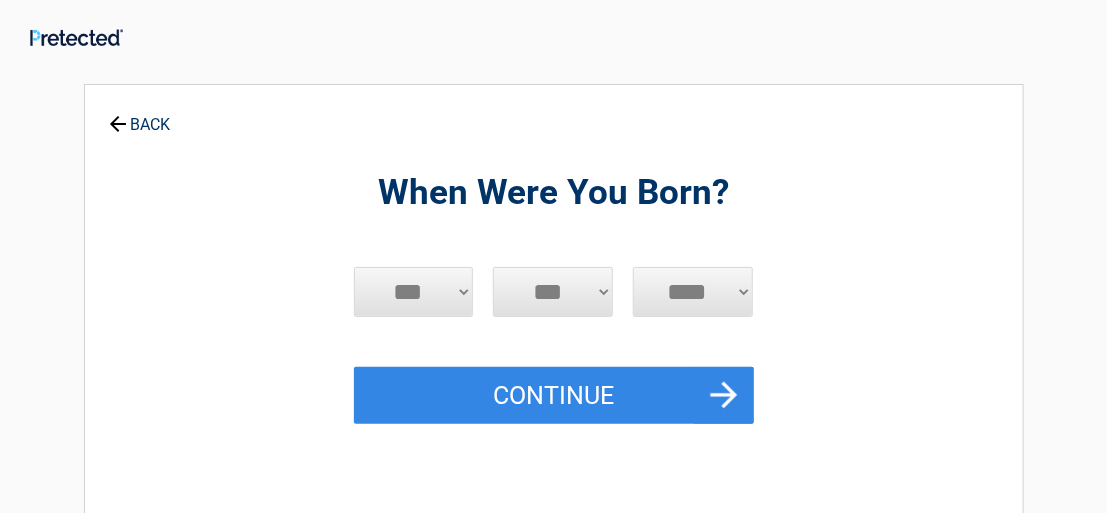 click on "*****
***
***
***
***
***
***
***
***
***
***
***
***" at bounding box center (414, 292) 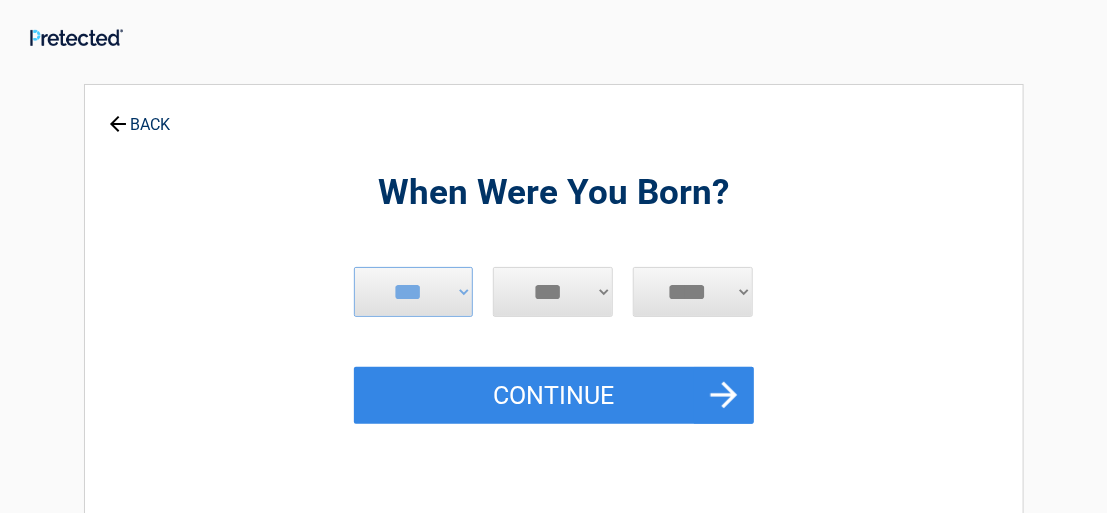 click on "*** * * * * * * * * * ** ** ** ** ** ** ** ** ** ** ** ** ** ** ** ** ** ** ** **" at bounding box center [553, 292] 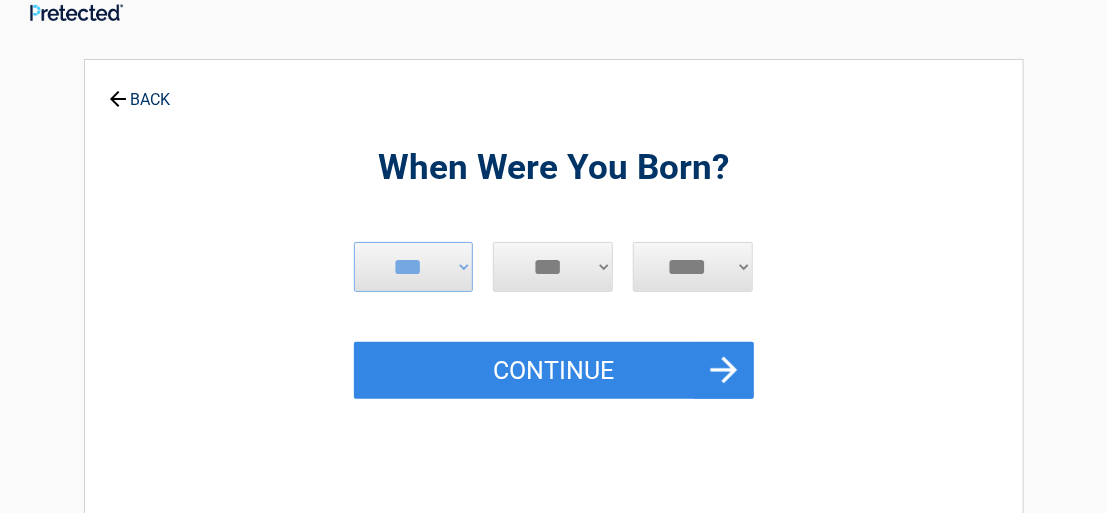 scroll, scrollTop: 29, scrollLeft: 0, axis: vertical 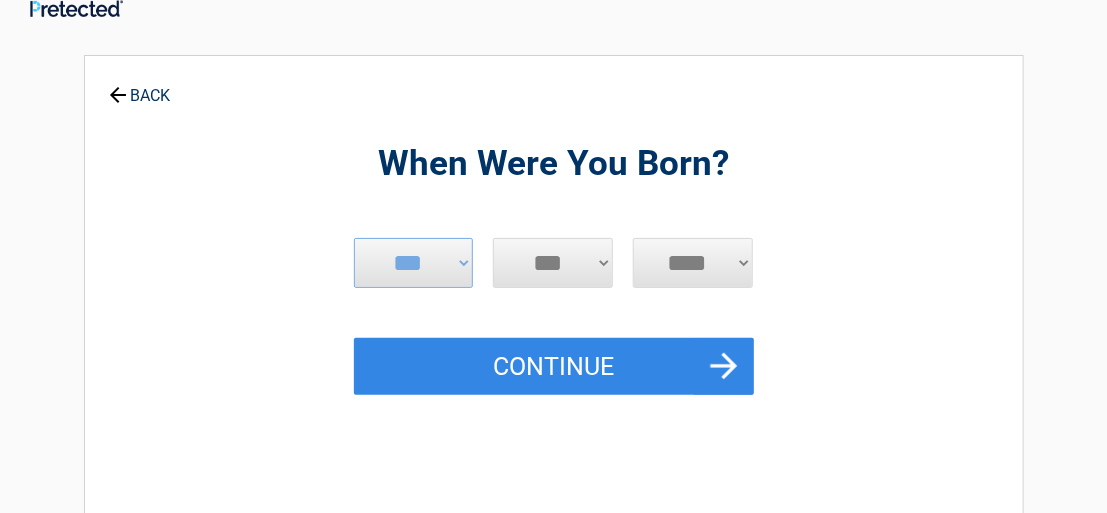 click on "*****
***
***
***
***
***
***
***
***
***
***
***
***" at bounding box center (414, 263) 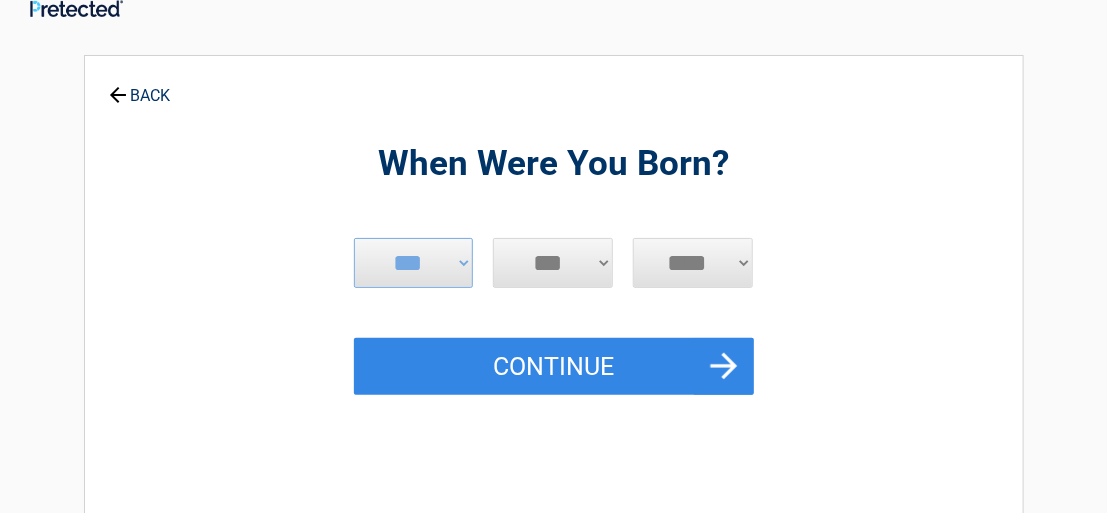 click on "*****
***
***
***
***
***
***
***
***
***
***
***
***" at bounding box center [414, 263] 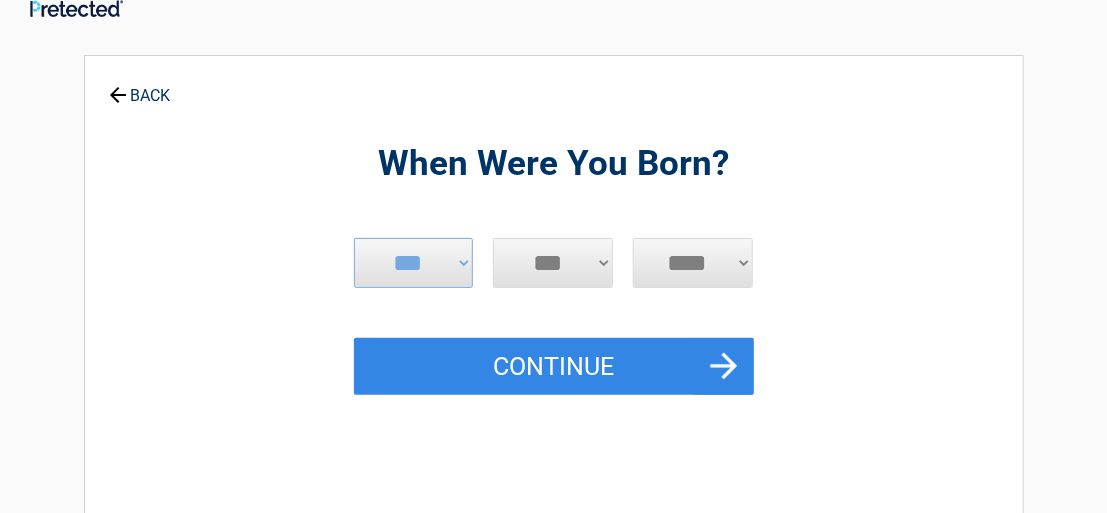 click on "*** * * * * * * * * * ** ** ** ** ** ** ** ** ** ** ** ** ** ** ** ** ** ** ** **" at bounding box center (553, 263) 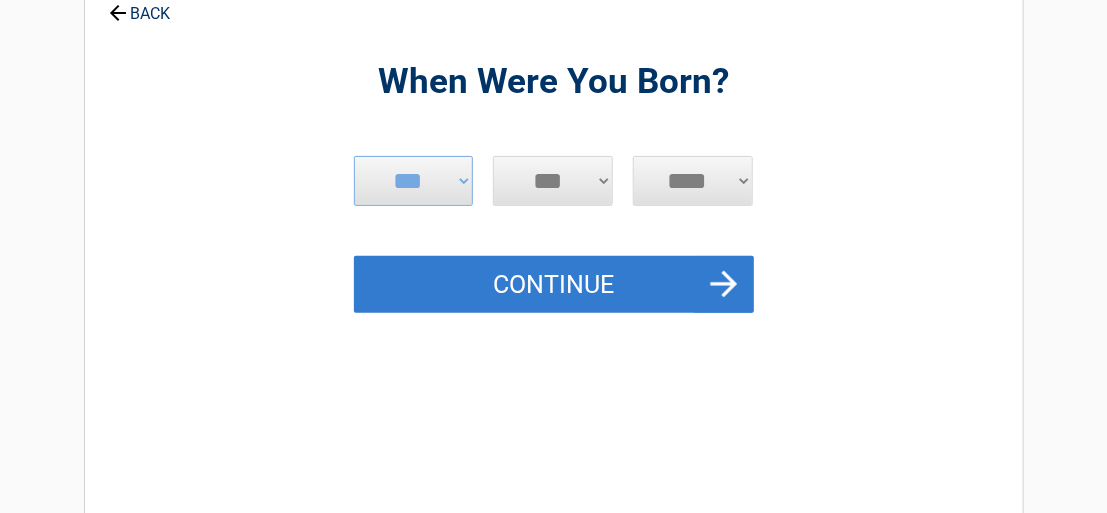 scroll, scrollTop: 128, scrollLeft: 0, axis: vertical 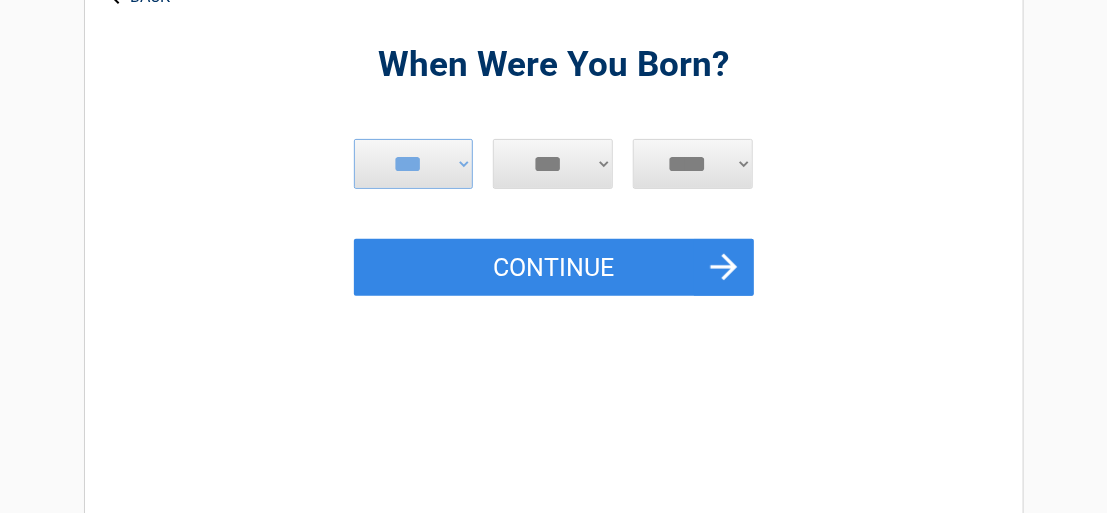 click on "*** * * * * * * * * * ** ** ** ** ** ** ** ** ** ** ** ** ** ** ** ** ** ** ** **" at bounding box center [553, 164] 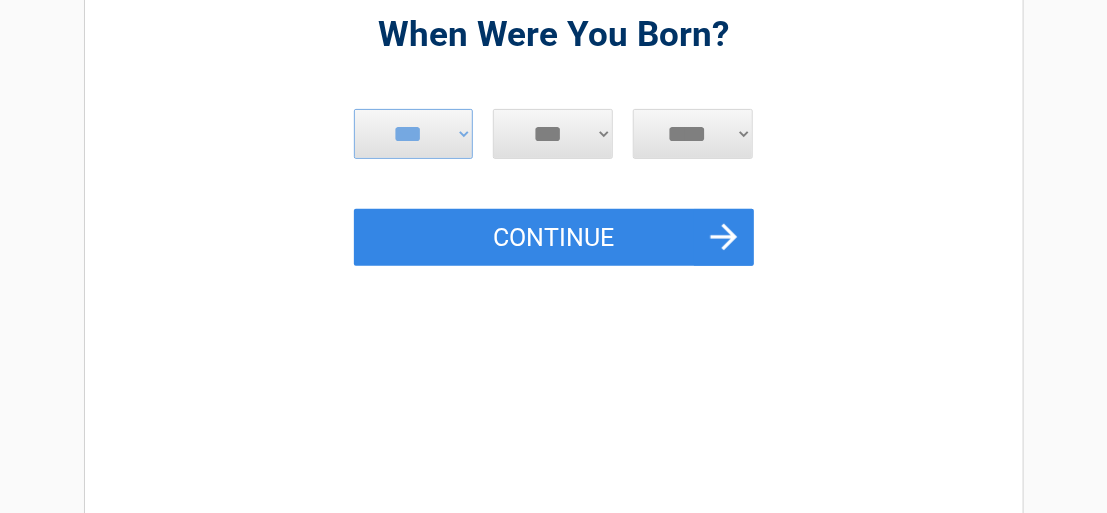 scroll, scrollTop: 158, scrollLeft: 0, axis: vertical 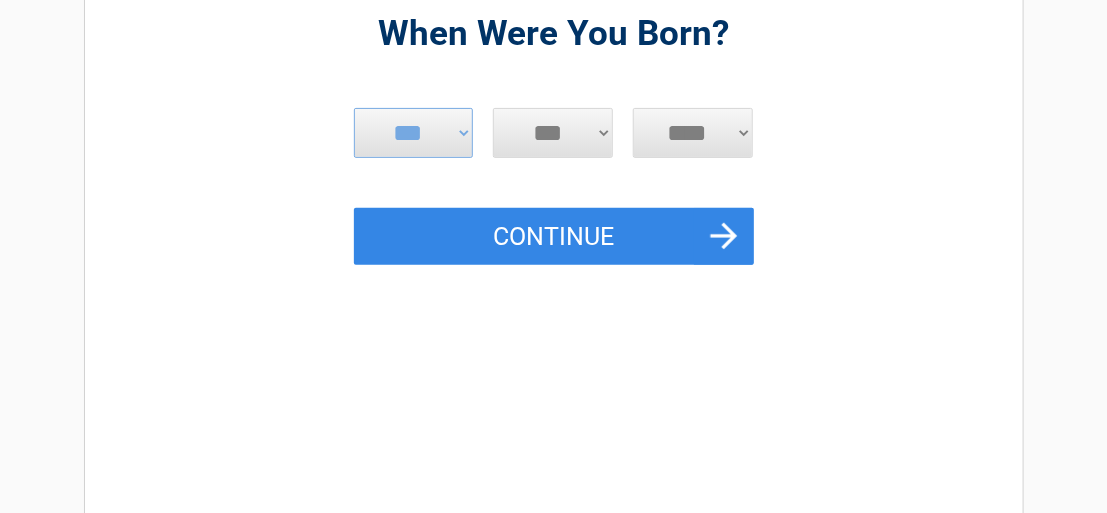 click on "****
****
****
****
****
****
****
****
****
****
****
****
****
****
****
****
****
****
****
****
****
****
****
****
****
****
****
****
****
****
****
****
****
****
****
****
****
****
****
****
****
****
****
****
****
****
****
****
****
****
****
****
****
****
****
****
****
****
****
****
****
****
****
****" at bounding box center (693, 133) 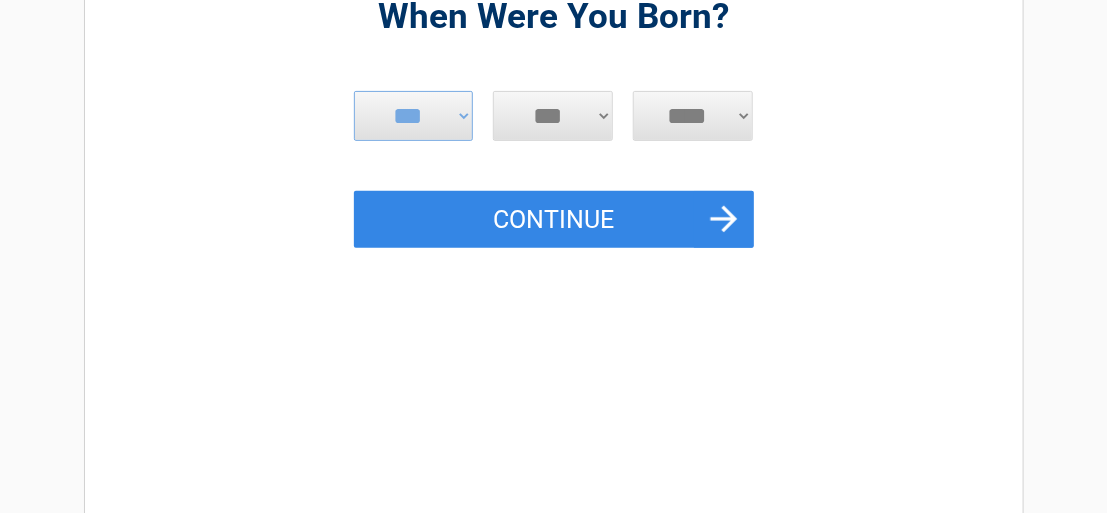 scroll, scrollTop: 179, scrollLeft: 0, axis: vertical 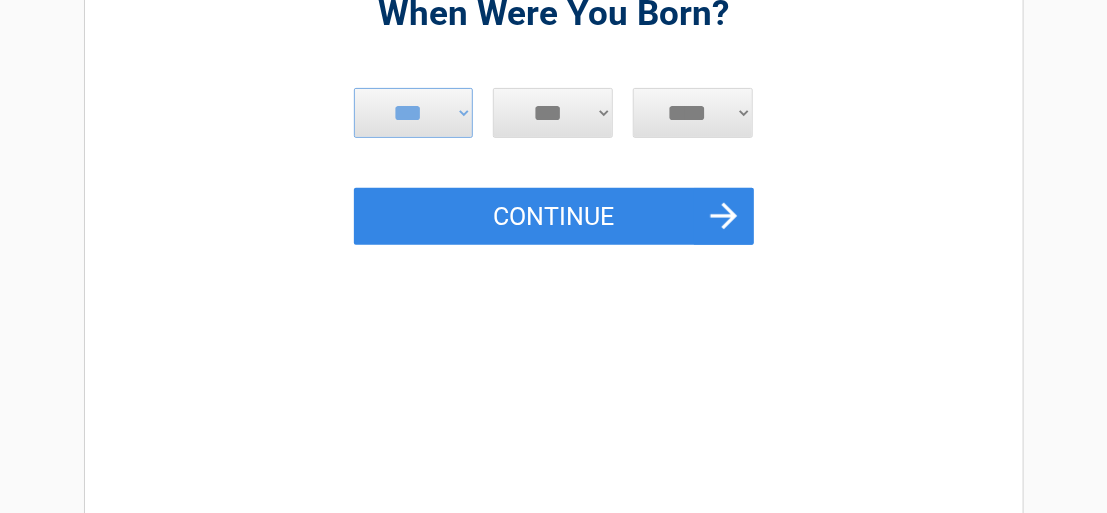 click on "****
****
****
****
****
****
****
****
****
****
****
****
****
****
****
****
****
****
****
****
****
****
****
****
****
****
****
****
****
****
****
****
****
****
****
****
****
****
****
****
****
****
****
****
****
****
****
****
****
****
****
****
****
****
****
****
****
****
****
****
****
****
****
****" at bounding box center [693, 113] 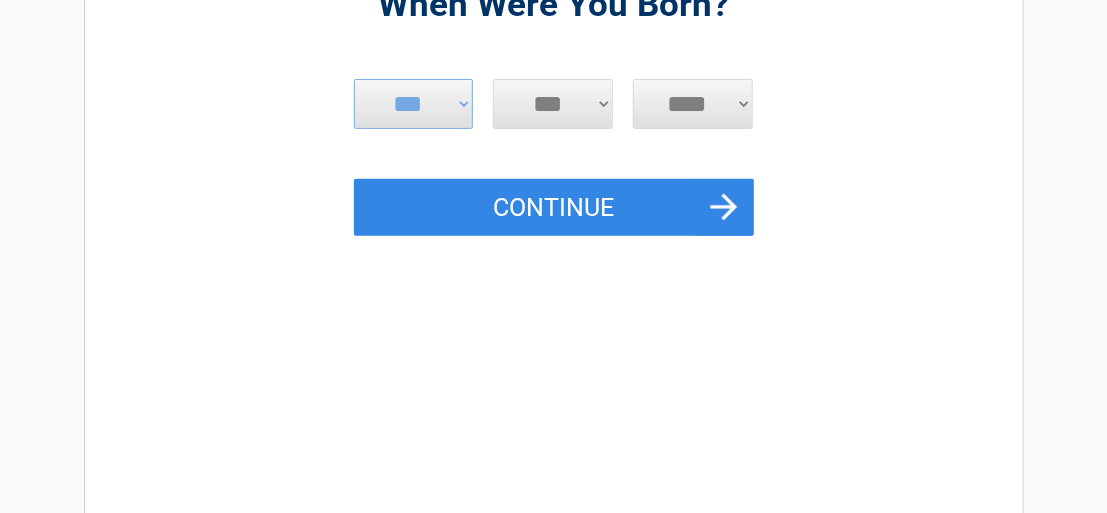 scroll, scrollTop: 189, scrollLeft: 0, axis: vertical 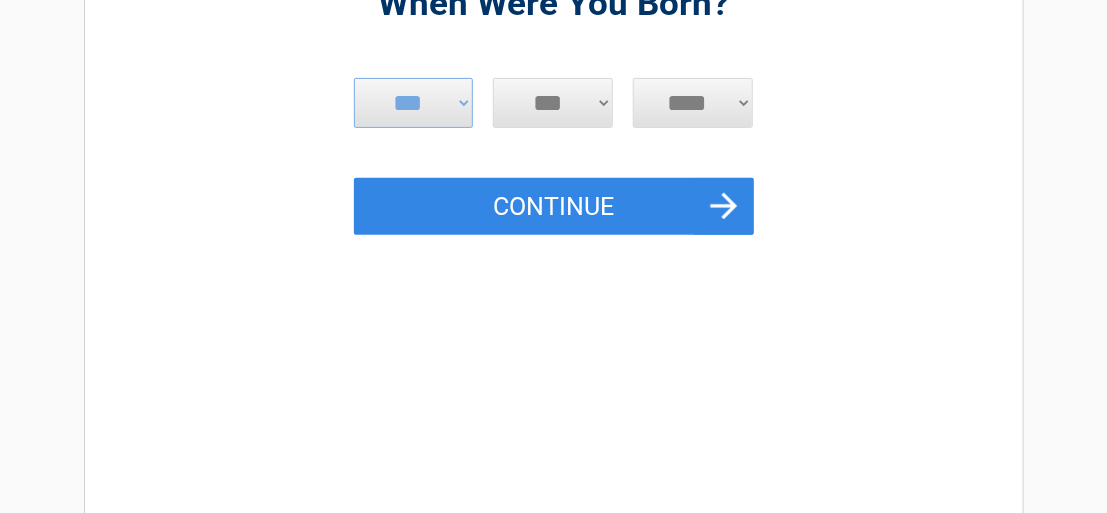 click on "****
****
****
****
****
****
****
****
****
****
****
****
****
****
****
****
****
****
****
****
****
****
****
****
****
****
****
****
****
****
****
****
****
****
****
****
****
****
****
****
****
****
****
****
****
****
****
****
****
****
****
****
****
****
****
****
****
****
****
****
****
****
****
****" at bounding box center (693, 103) 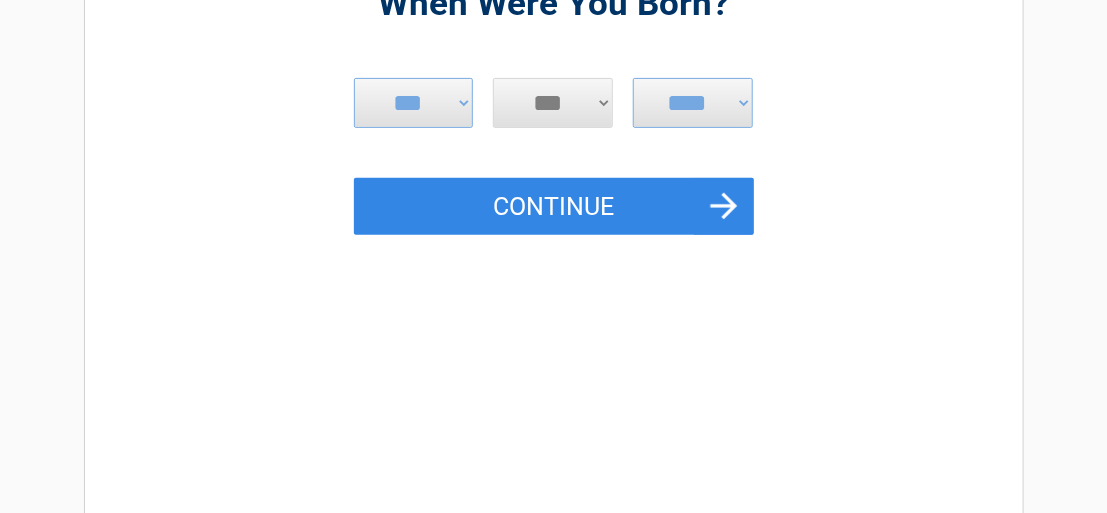 click on "*** * * * * * * * * * ** ** ** ** ** ** ** ** ** ** ** ** ** ** ** ** ** ** ** **" at bounding box center [553, 103] 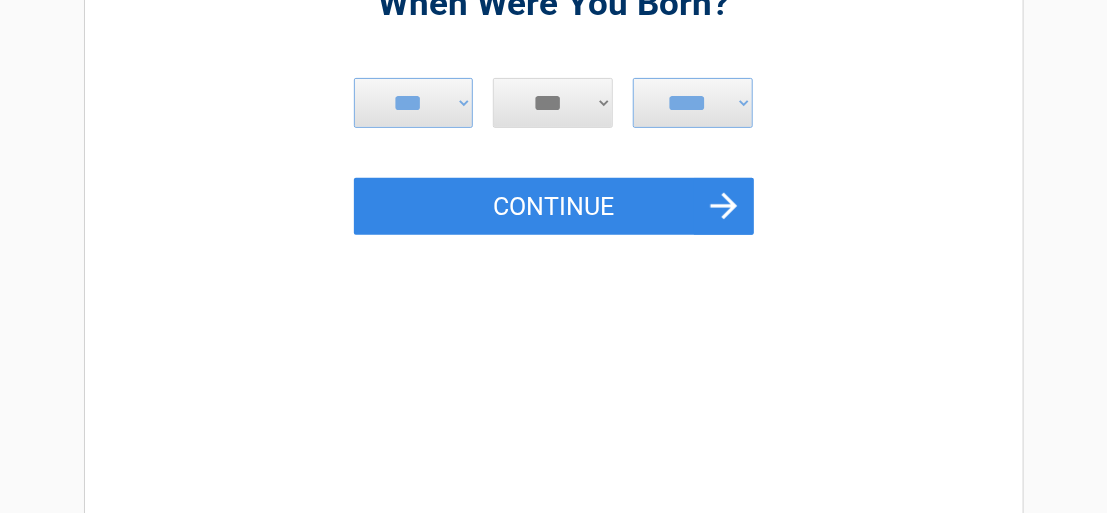 select on "**" 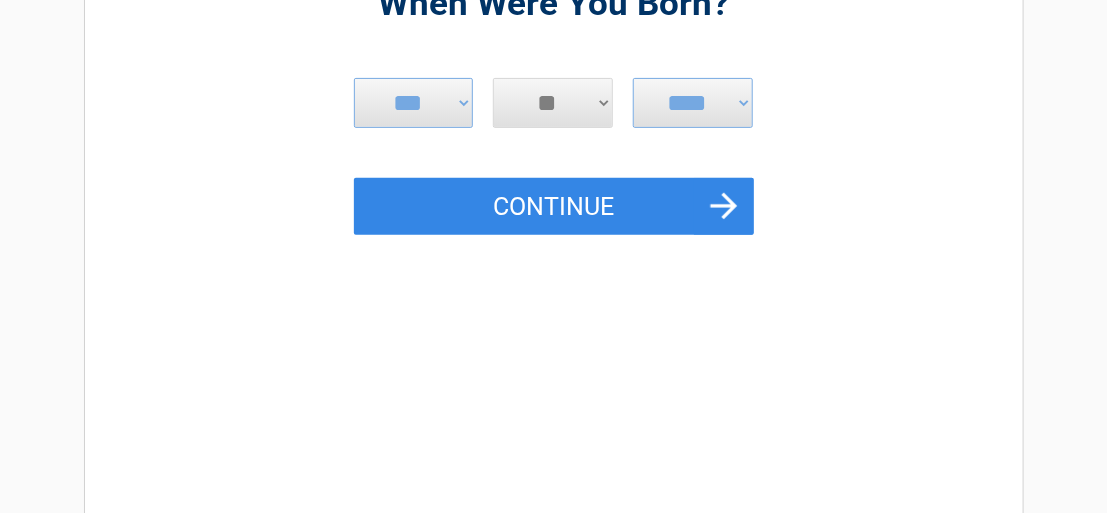 click on "*** * * * * * * * * * ** ** ** ** ** ** ** ** ** ** ** ** ** ** ** ** ** ** ** **" at bounding box center [553, 103] 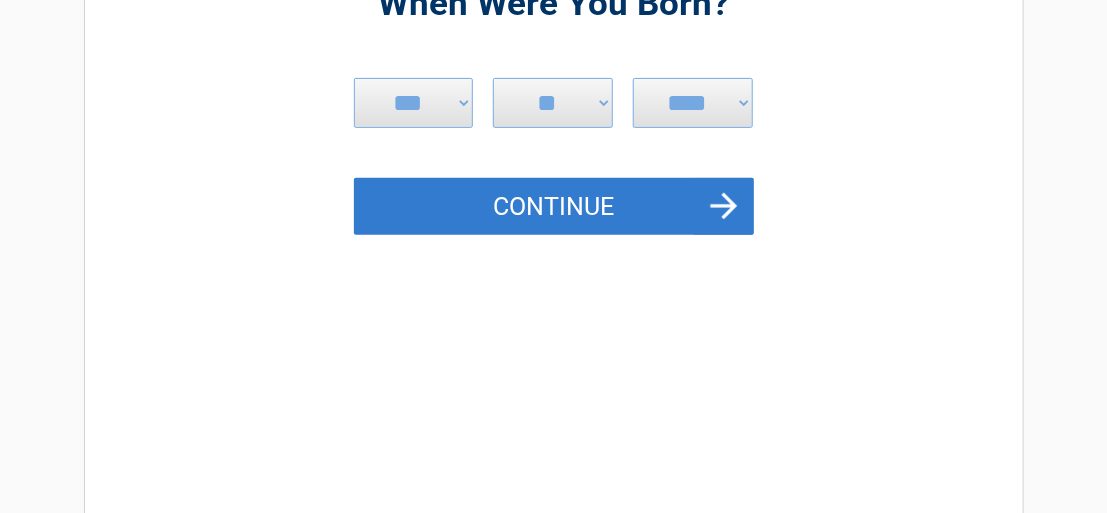 click on "Continue" at bounding box center (554, 207) 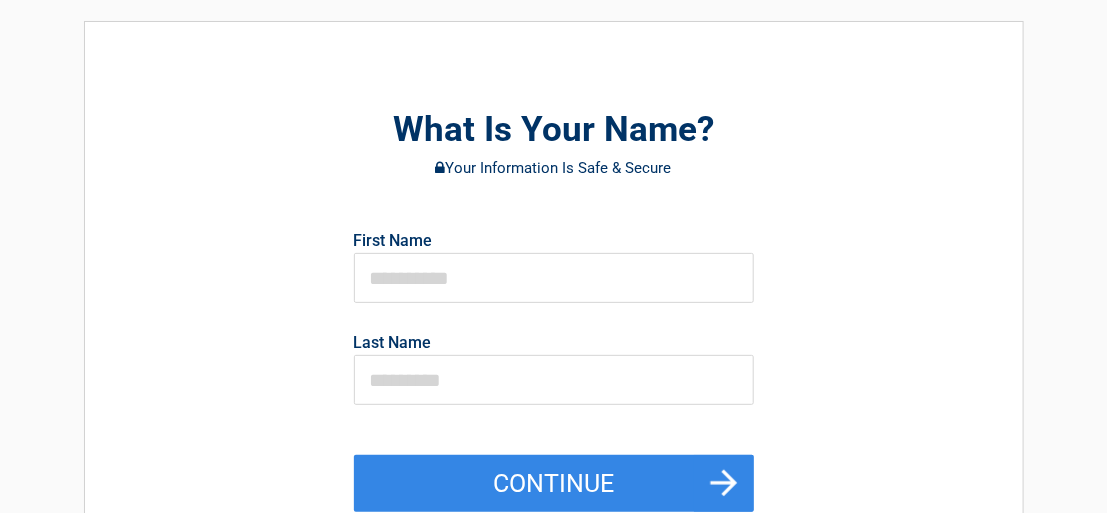 scroll, scrollTop: 69, scrollLeft: 0, axis: vertical 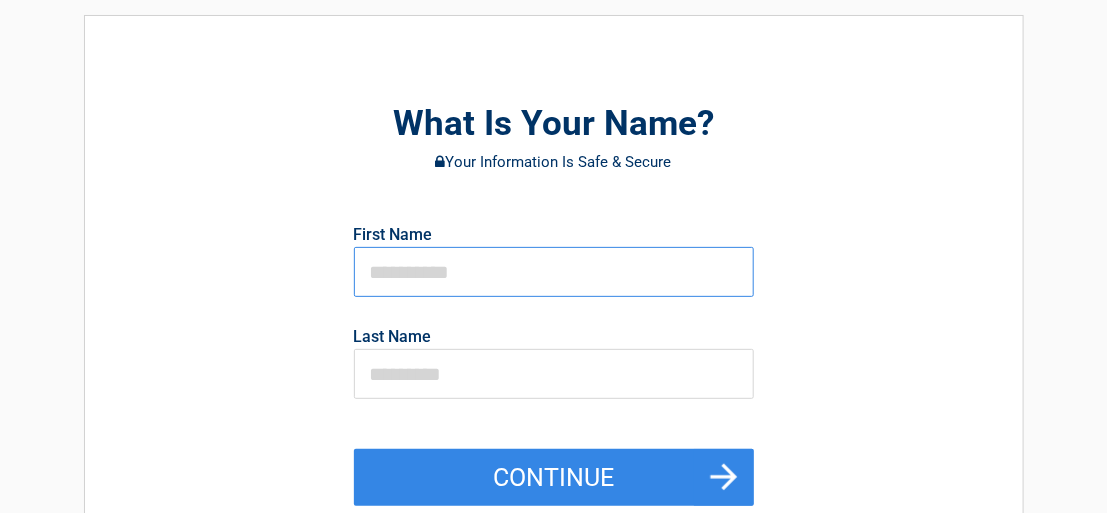 drag, startPoint x: 650, startPoint y: 269, endPoint x: 645, endPoint y: 282, distance: 13.928389 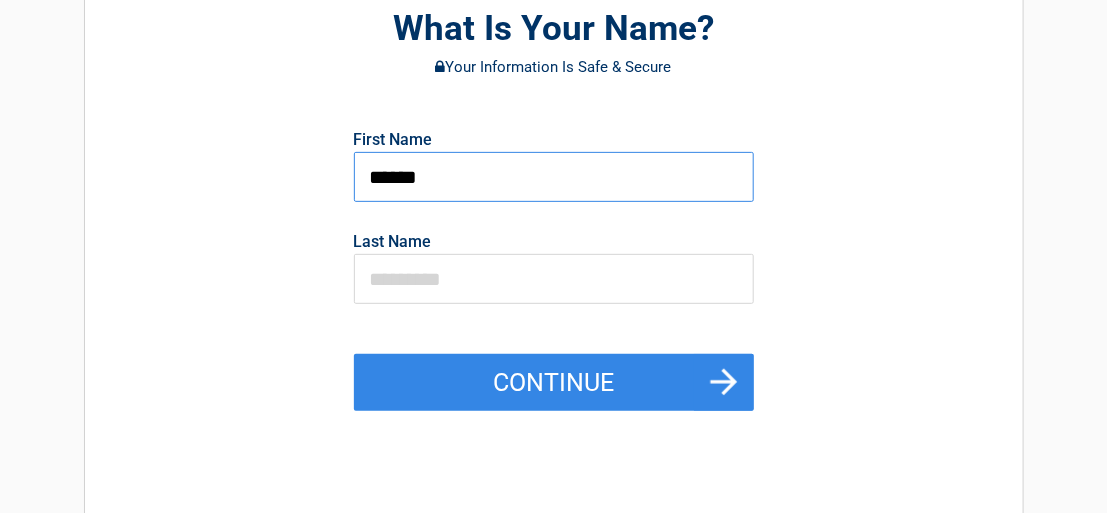 scroll, scrollTop: 165, scrollLeft: 0, axis: vertical 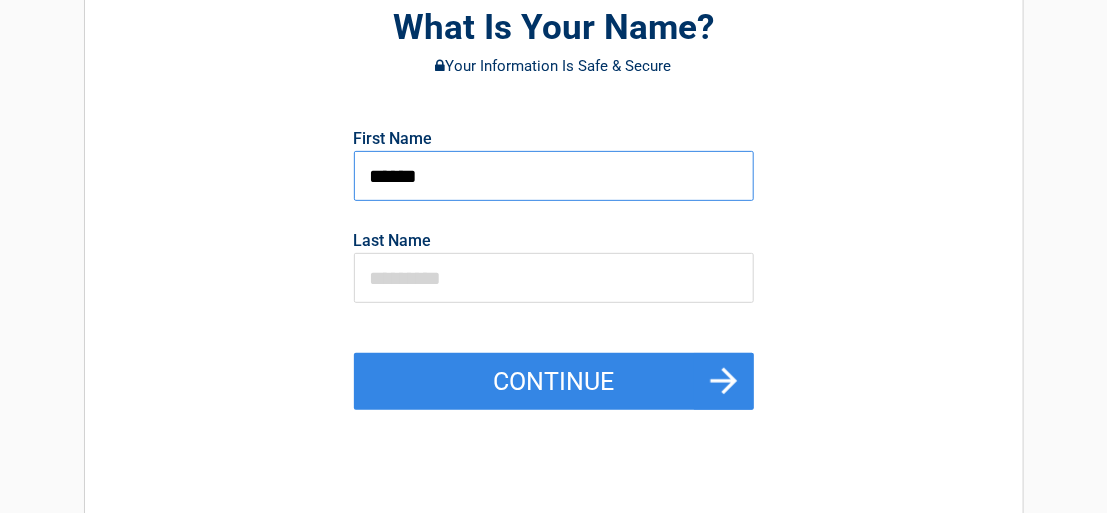 type on "******" 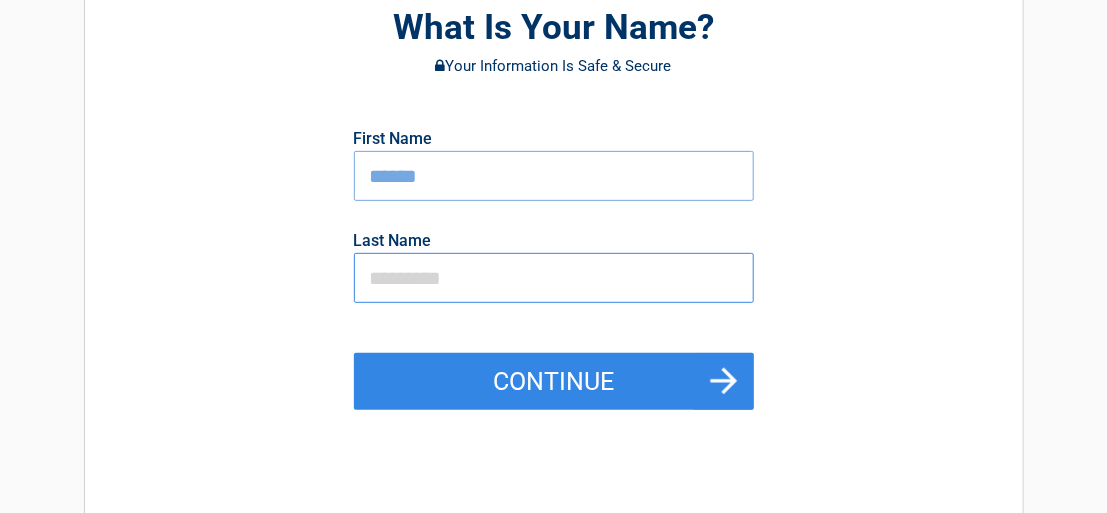 click at bounding box center [554, 278] 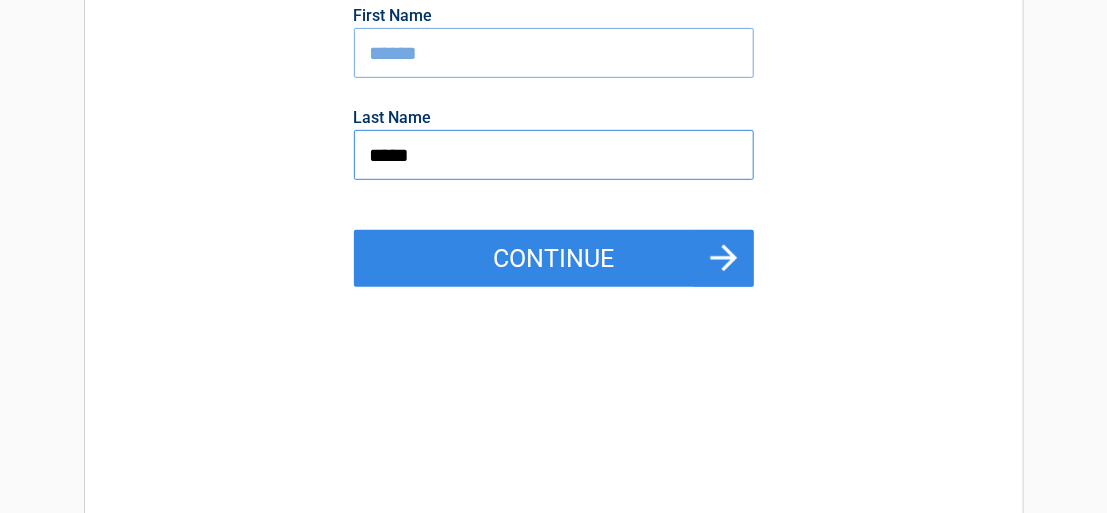 scroll, scrollTop: 289, scrollLeft: 0, axis: vertical 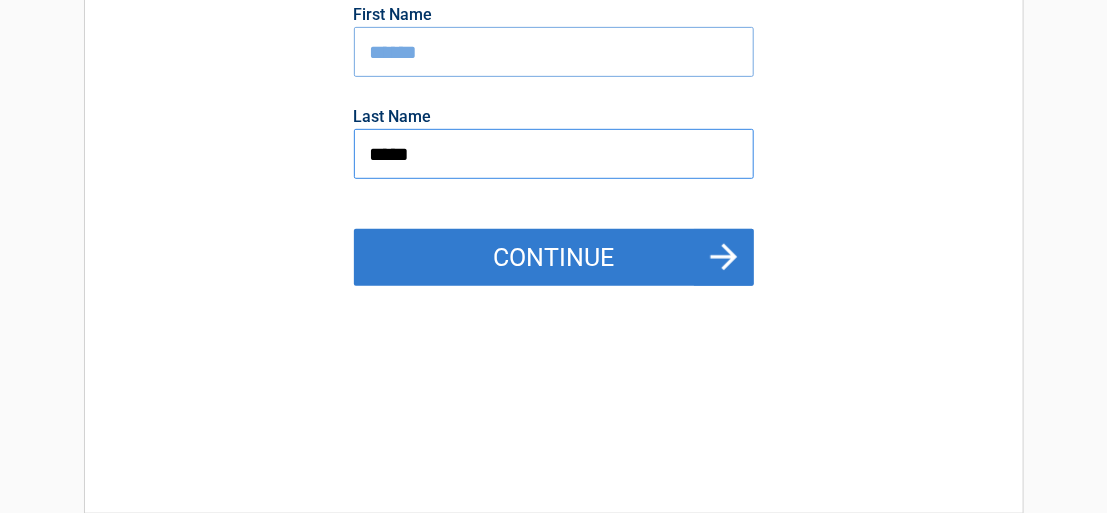 type on "*****" 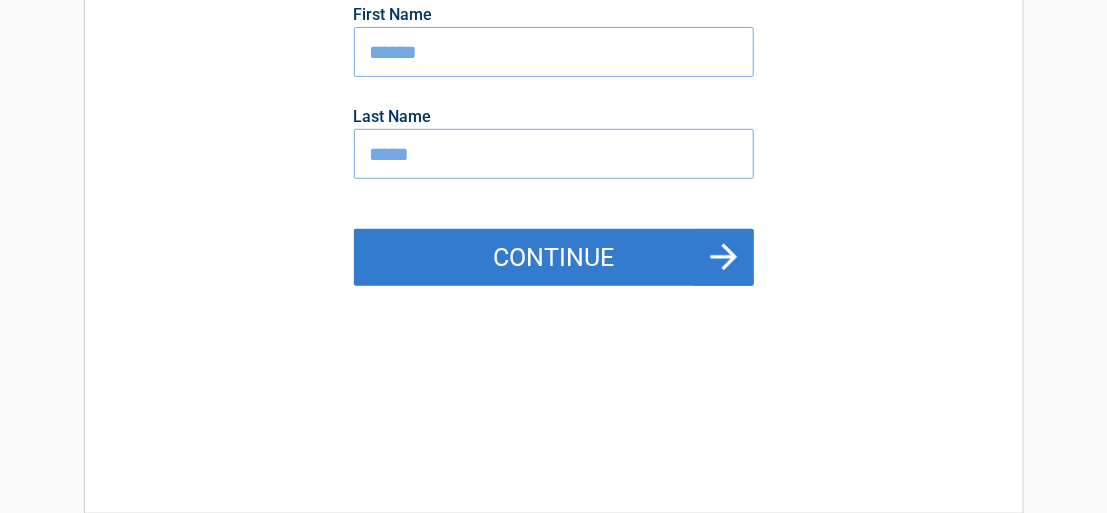 click on "Continue" at bounding box center [554, 258] 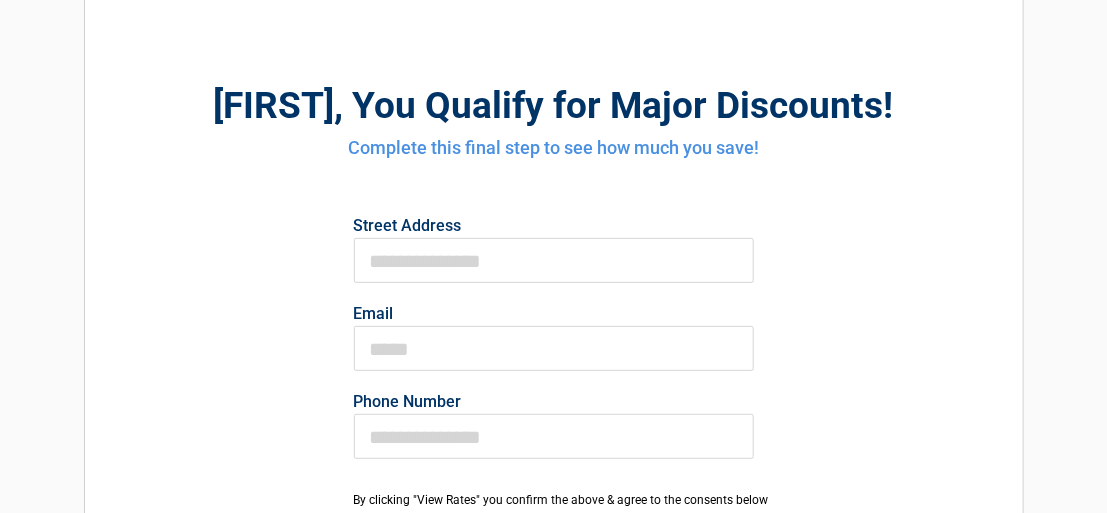 scroll, scrollTop: 92, scrollLeft: 0, axis: vertical 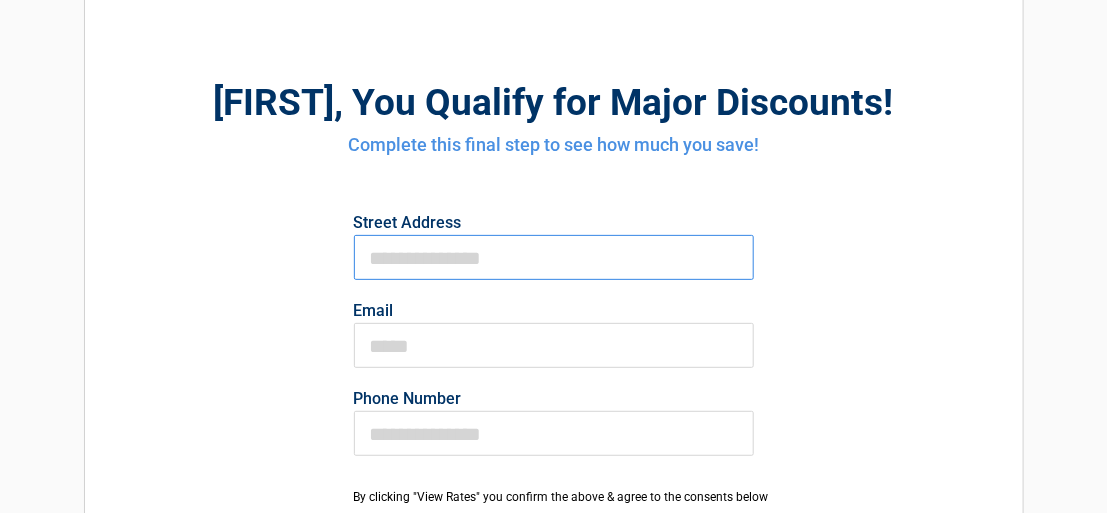 click on "First Name" at bounding box center [554, 257] 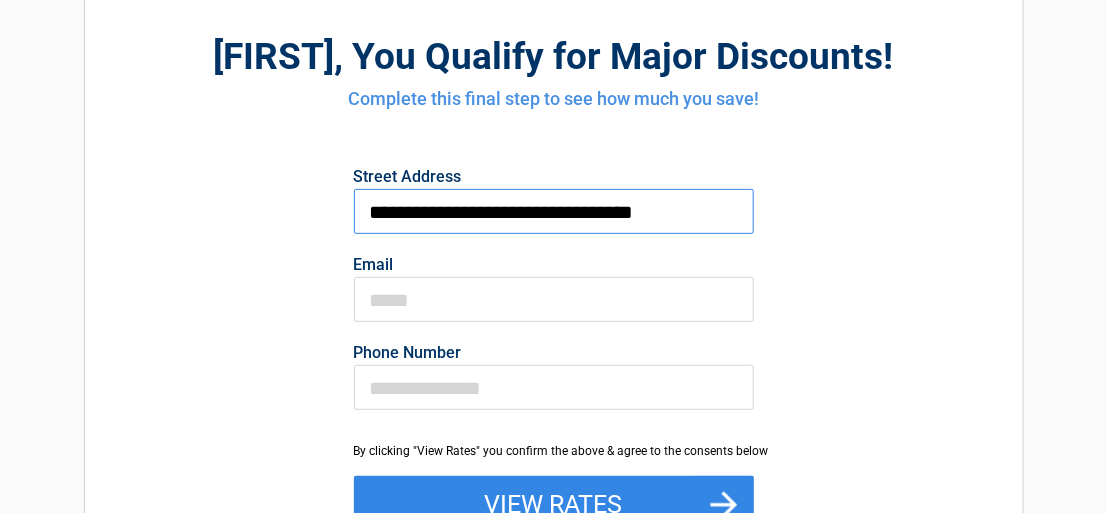 scroll, scrollTop: 138, scrollLeft: 0, axis: vertical 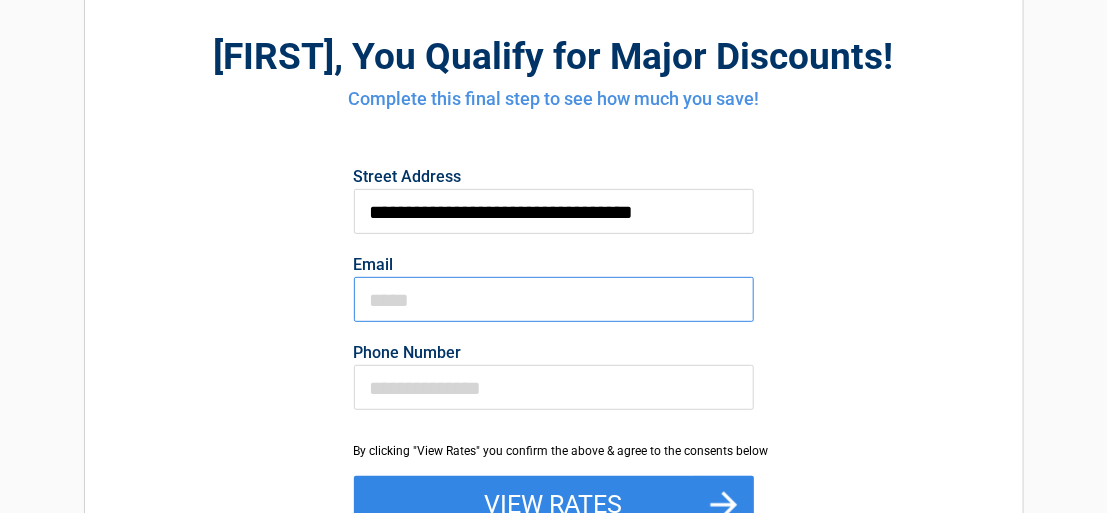 click on "Email" at bounding box center (554, 299) 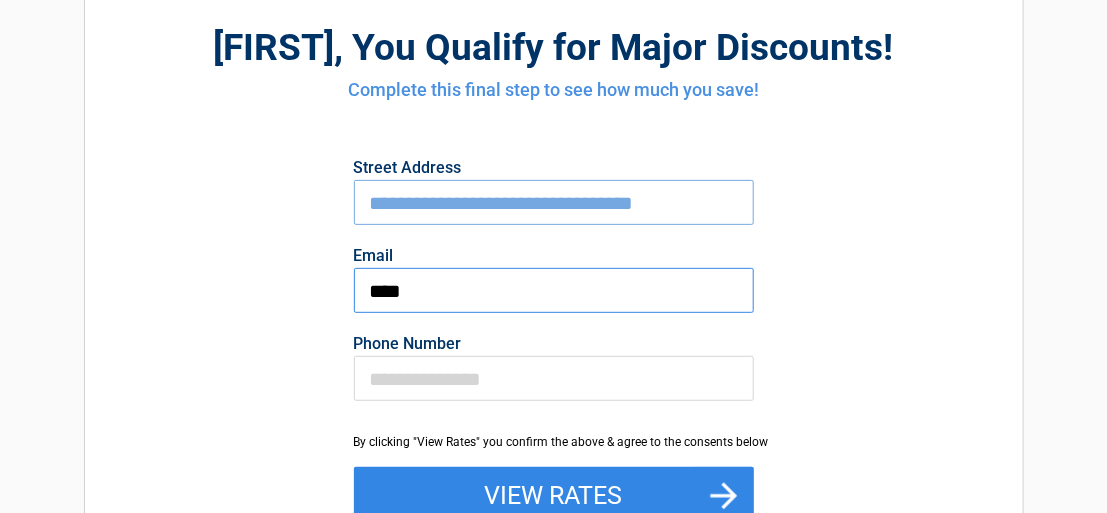 scroll, scrollTop: 148, scrollLeft: 0, axis: vertical 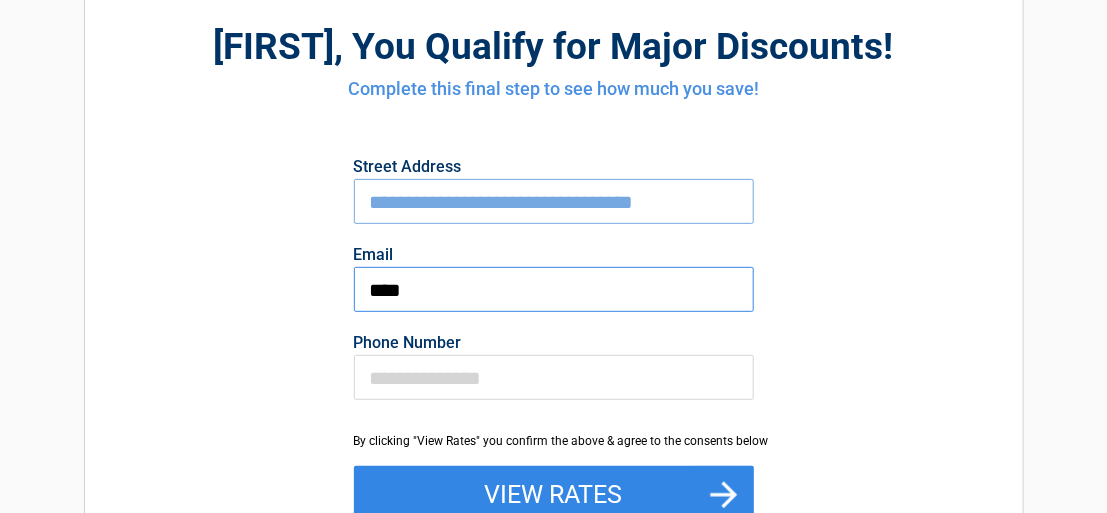 type on "****" 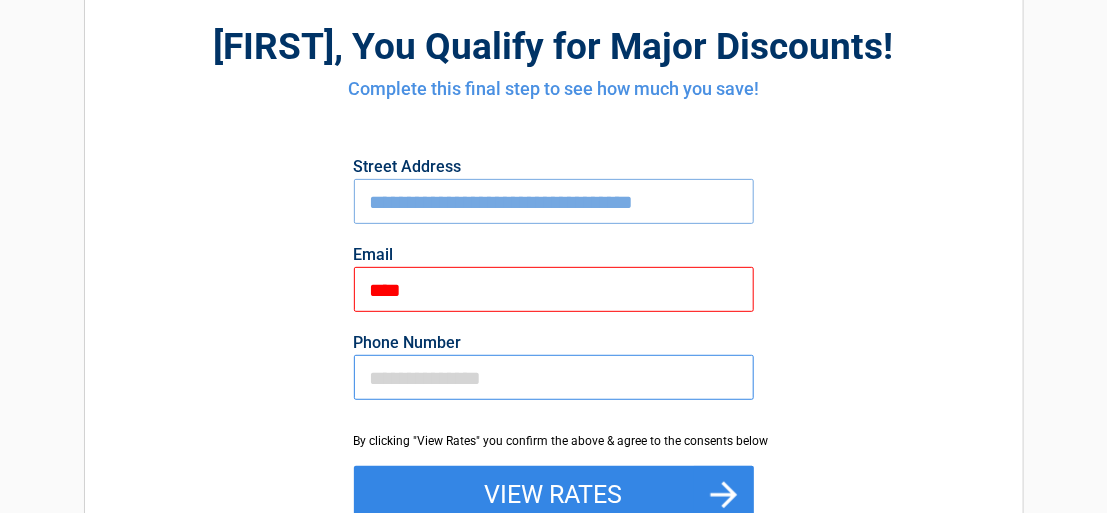 click on "Phone Number" at bounding box center (554, 377) 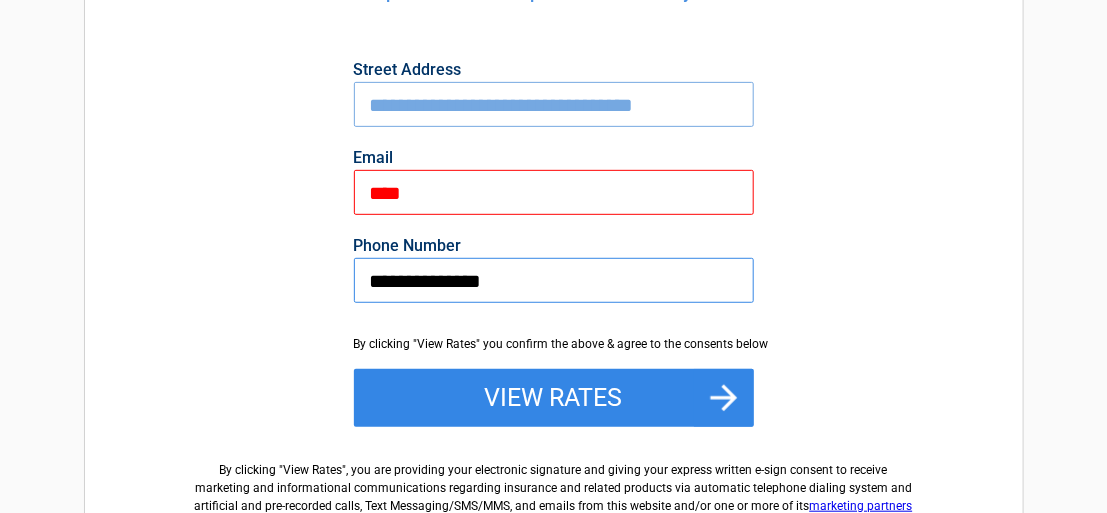 scroll, scrollTop: 246, scrollLeft: 0, axis: vertical 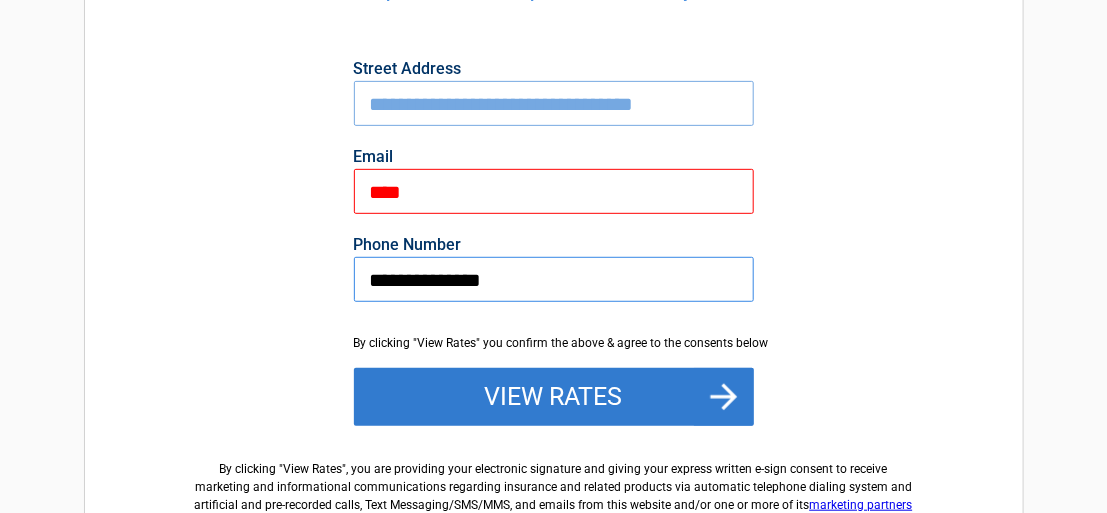 type on "**********" 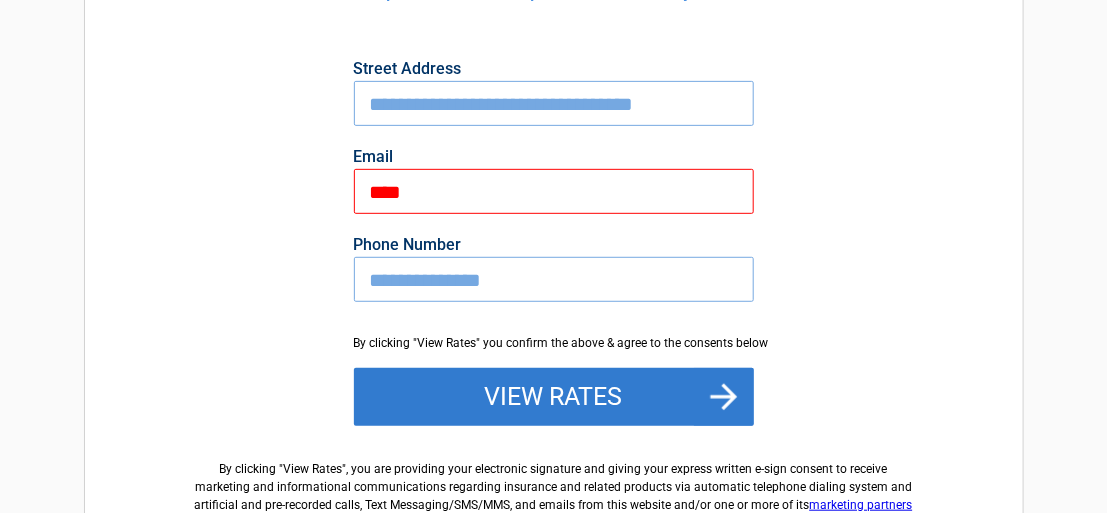 click on "View Rates" at bounding box center [554, 397] 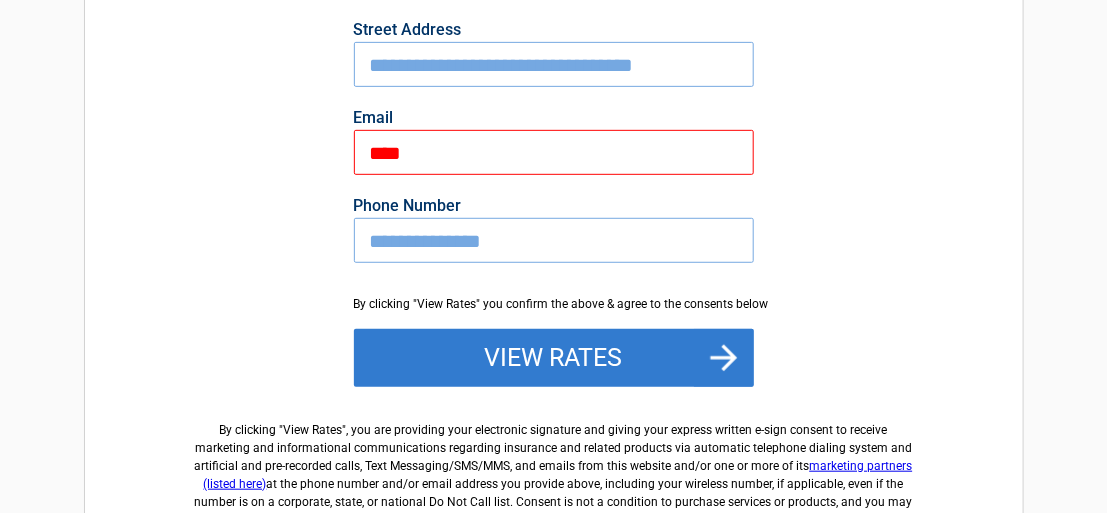 scroll, scrollTop: 291, scrollLeft: 0, axis: vertical 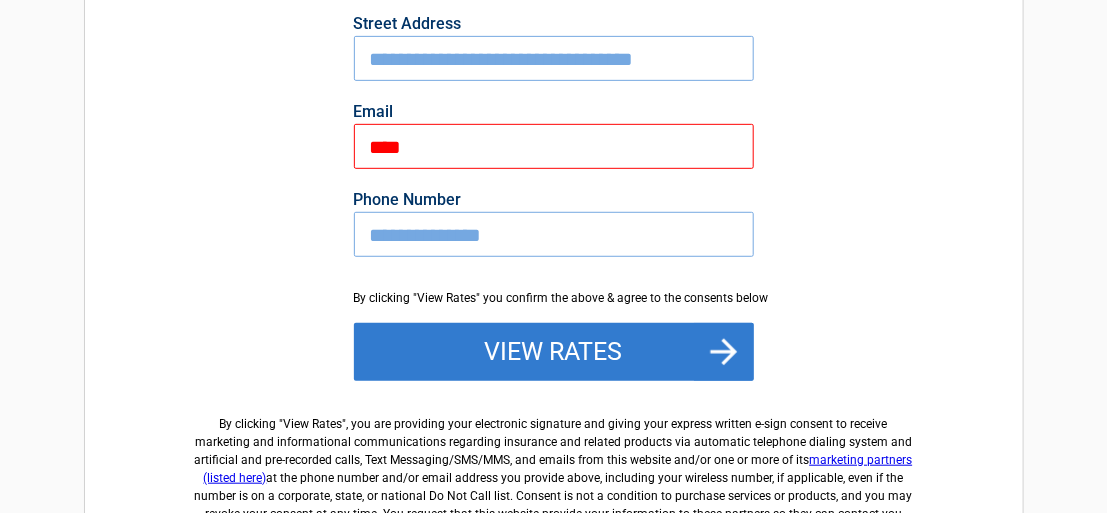 click on "View Rates" at bounding box center [554, 352] 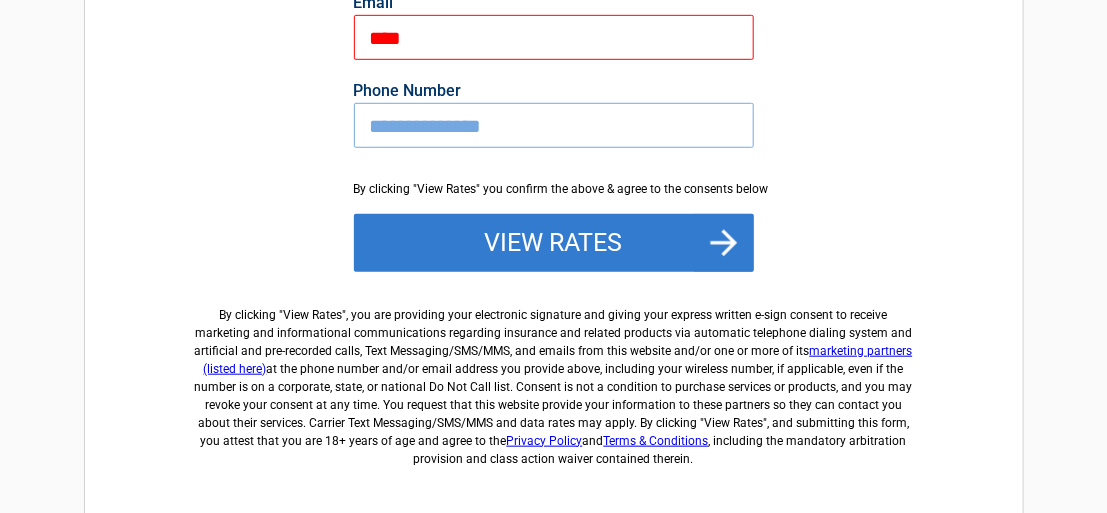 scroll, scrollTop: 423, scrollLeft: 0, axis: vertical 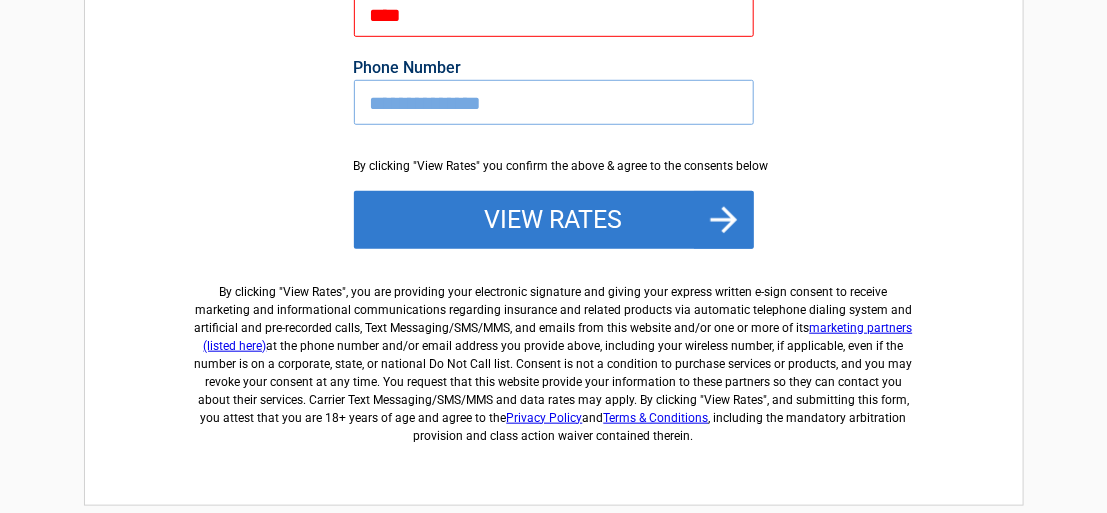click on "View Rates" at bounding box center [554, 220] 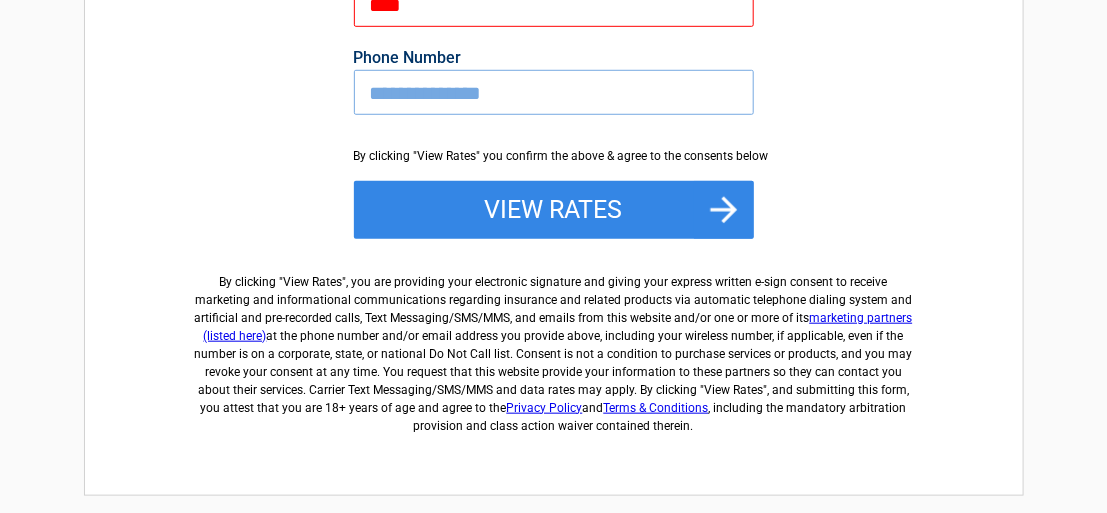 scroll, scrollTop: 432, scrollLeft: 0, axis: vertical 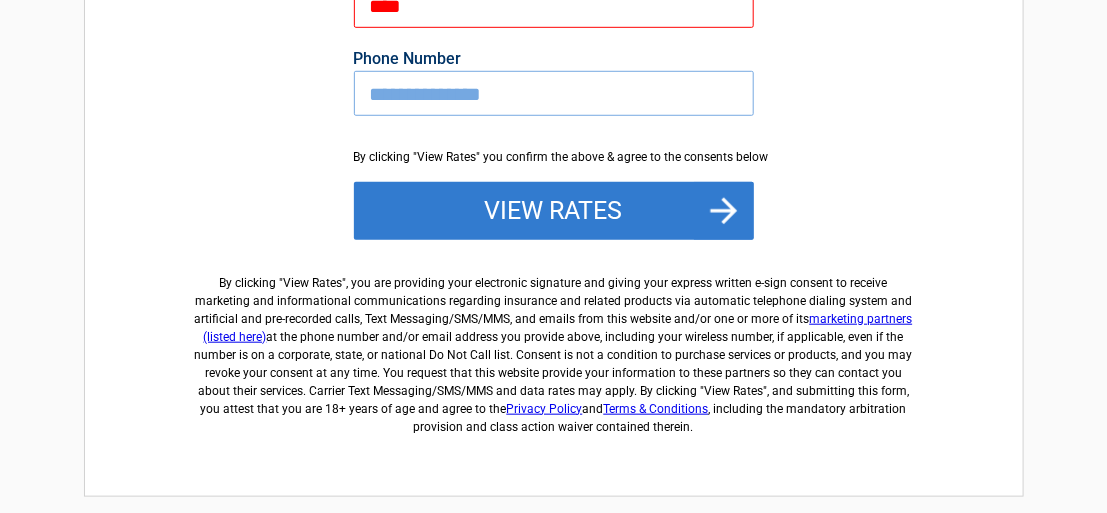 click on "View Rates" at bounding box center [554, 211] 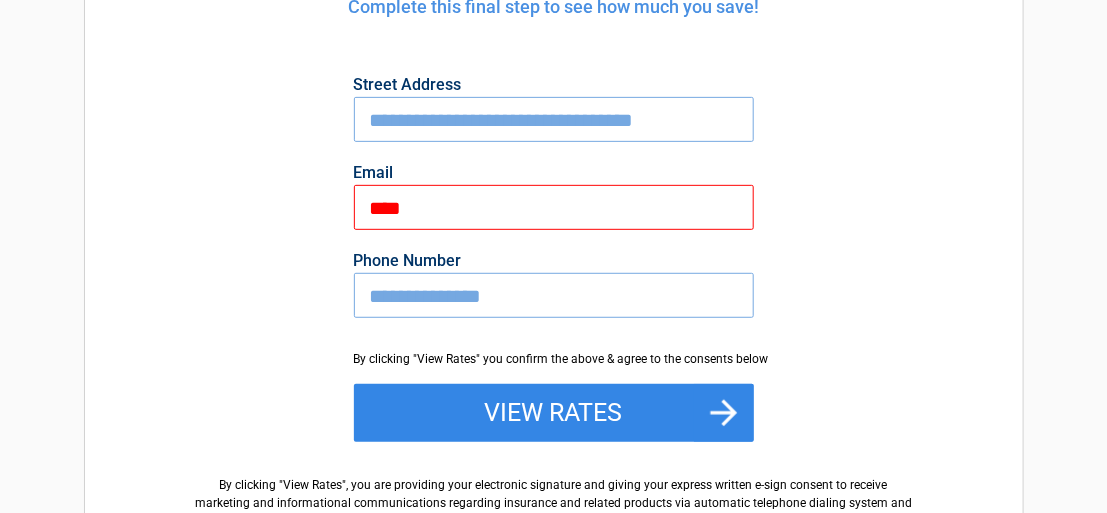 scroll, scrollTop: 183, scrollLeft: 0, axis: vertical 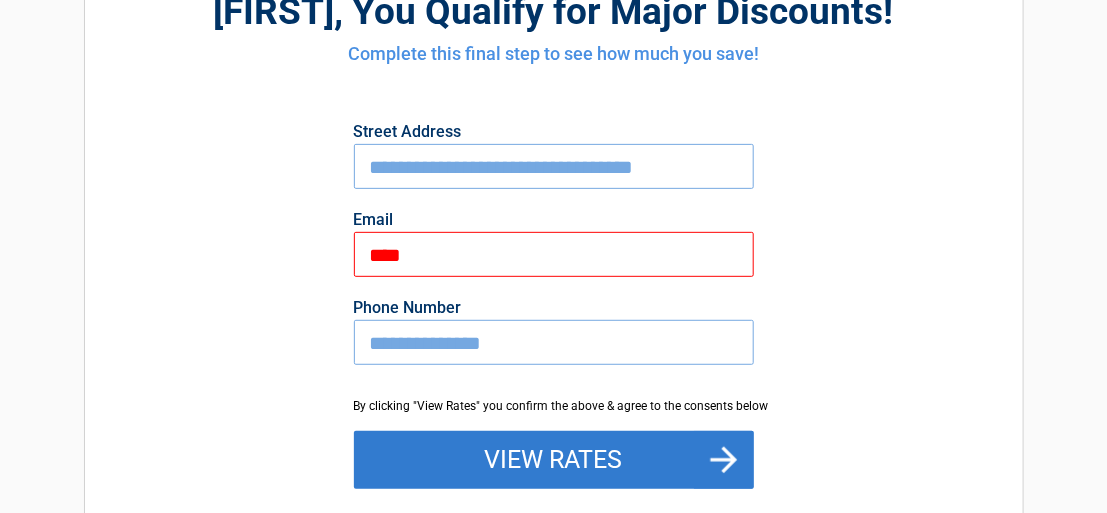 drag, startPoint x: 727, startPoint y: 458, endPoint x: 720, endPoint y: 450, distance: 10.630146 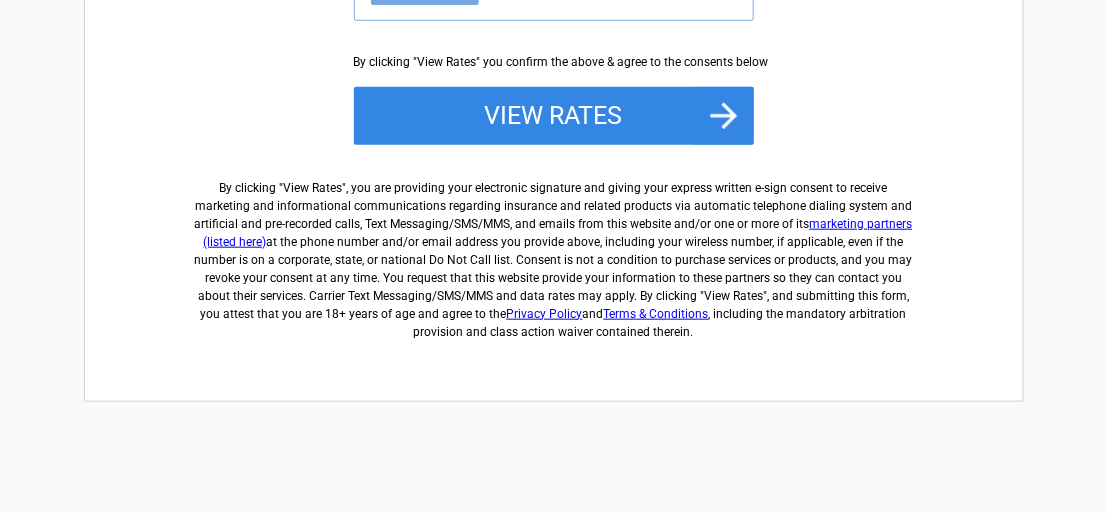 scroll, scrollTop: 0, scrollLeft: 0, axis: both 